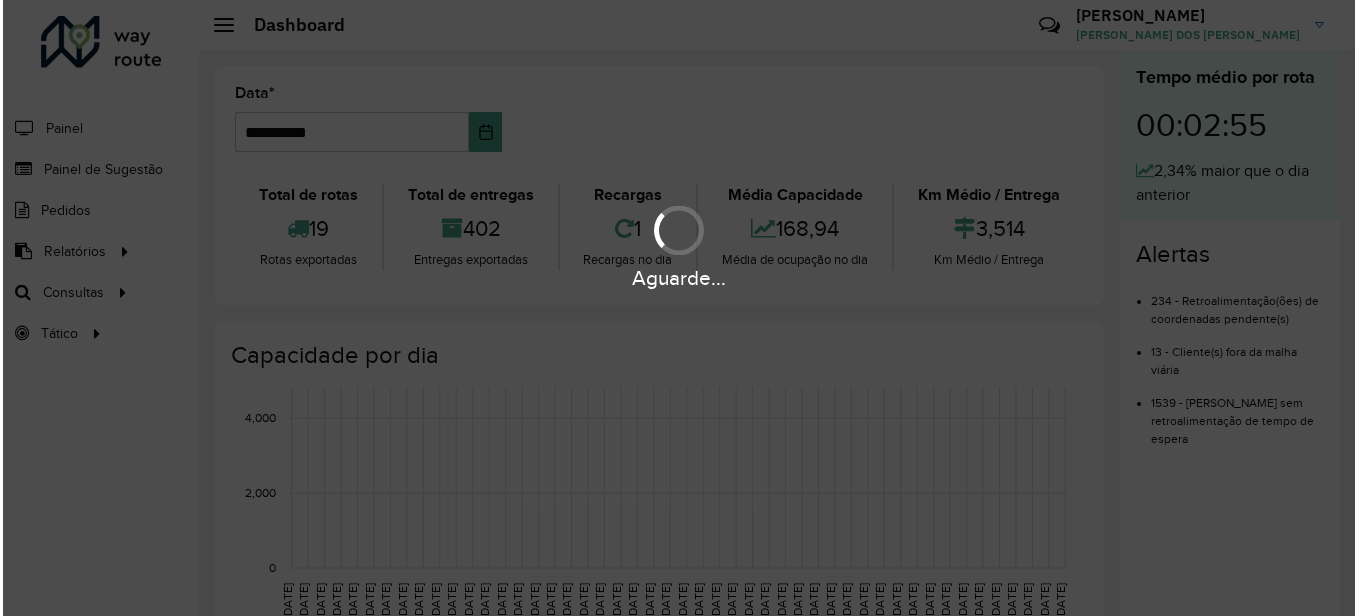scroll, scrollTop: 0, scrollLeft: 0, axis: both 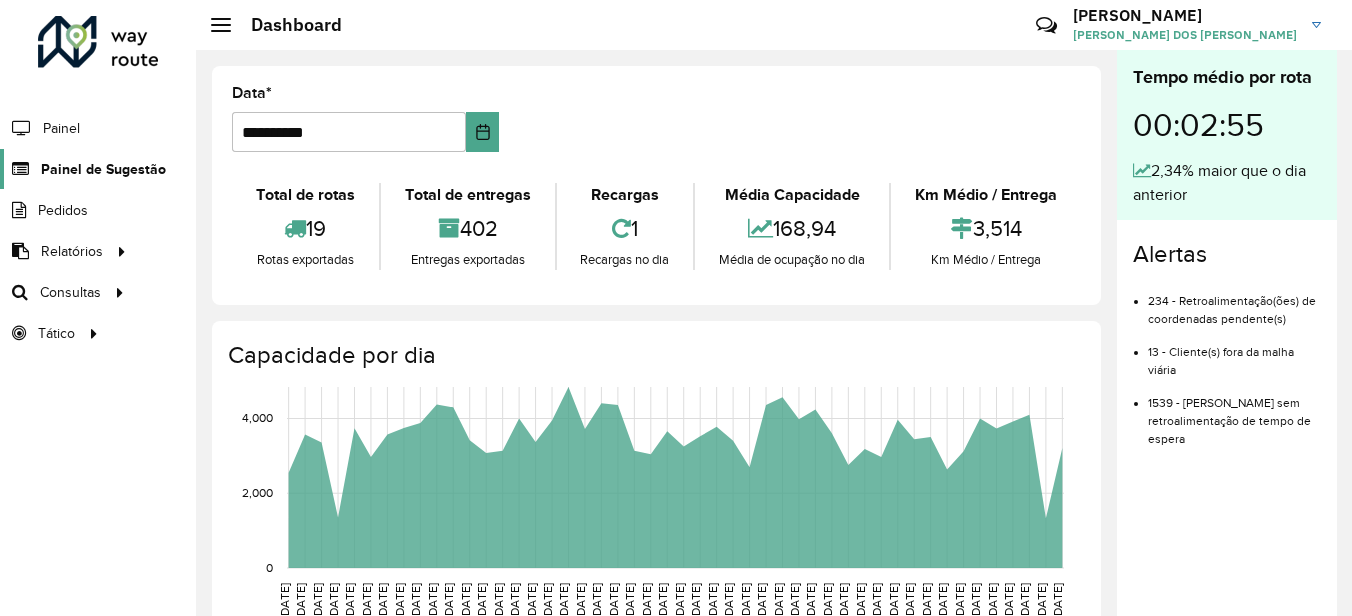 click on "Painel de Sugestão" 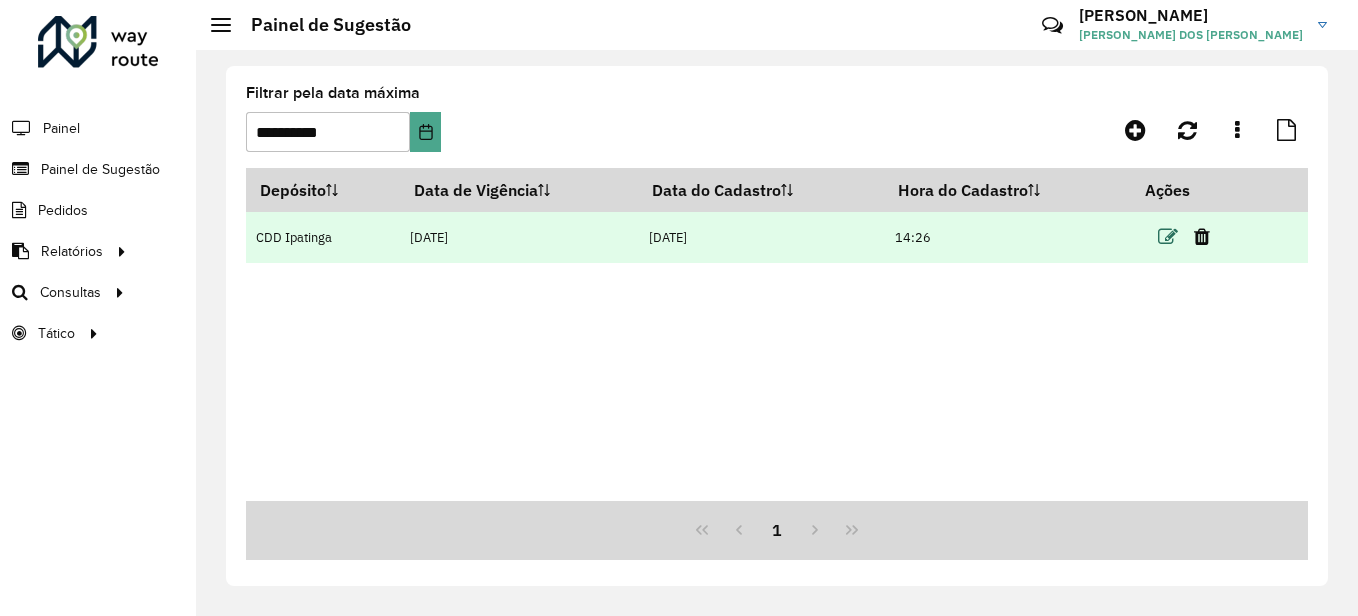 click at bounding box center [1168, 237] 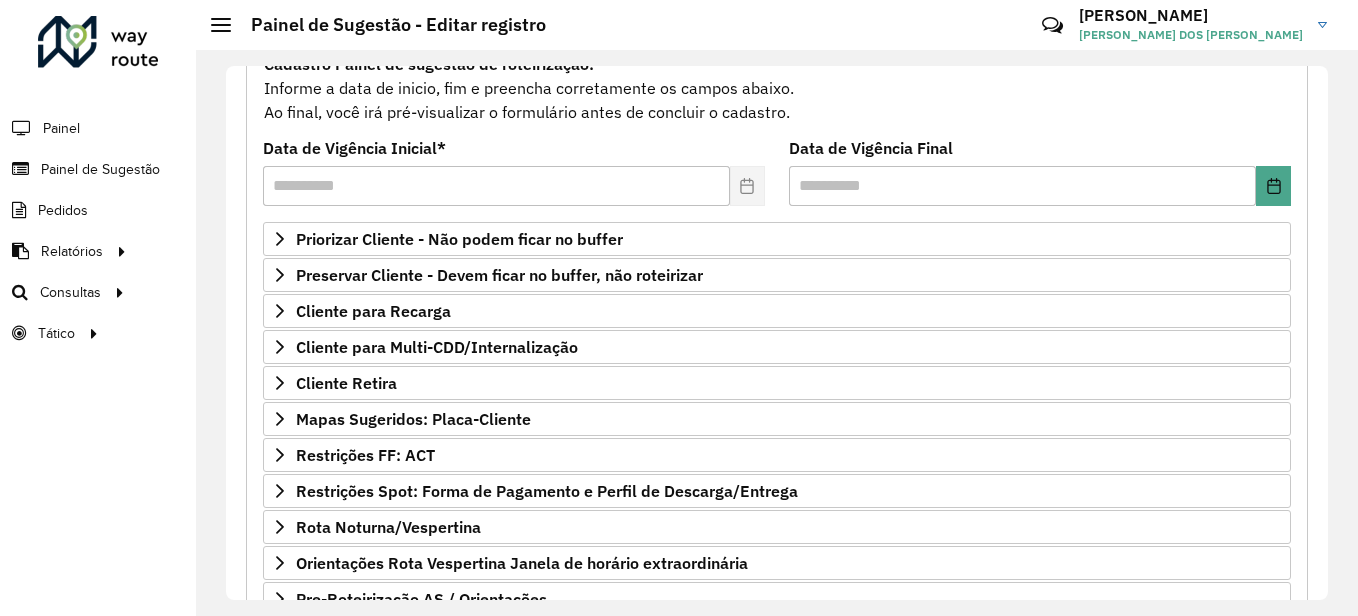 scroll, scrollTop: 228, scrollLeft: 0, axis: vertical 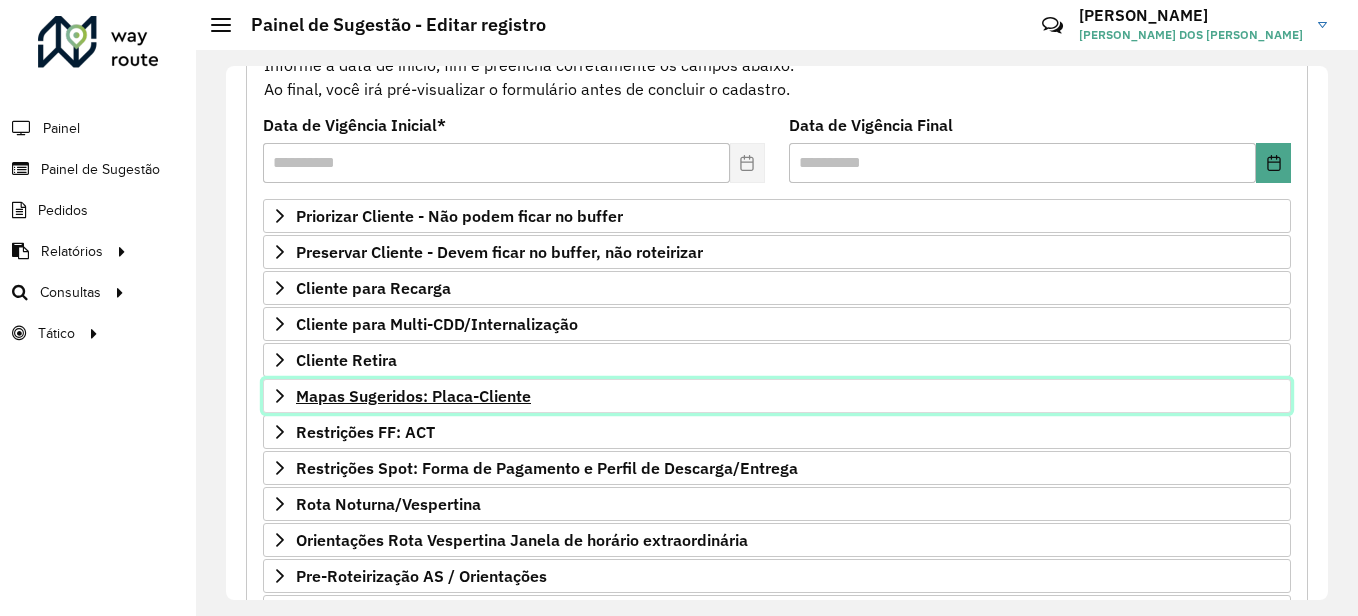 click on "Mapas Sugeridos: Placa-Cliente" at bounding box center [413, 396] 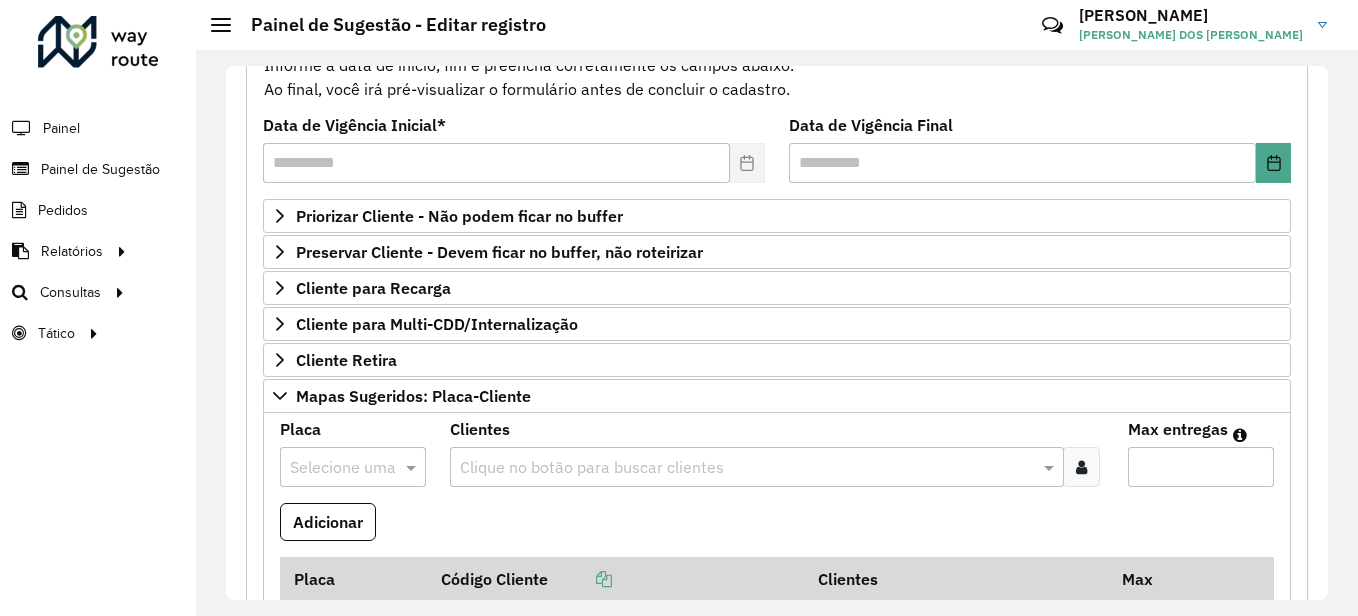 click at bounding box center [333, 468] 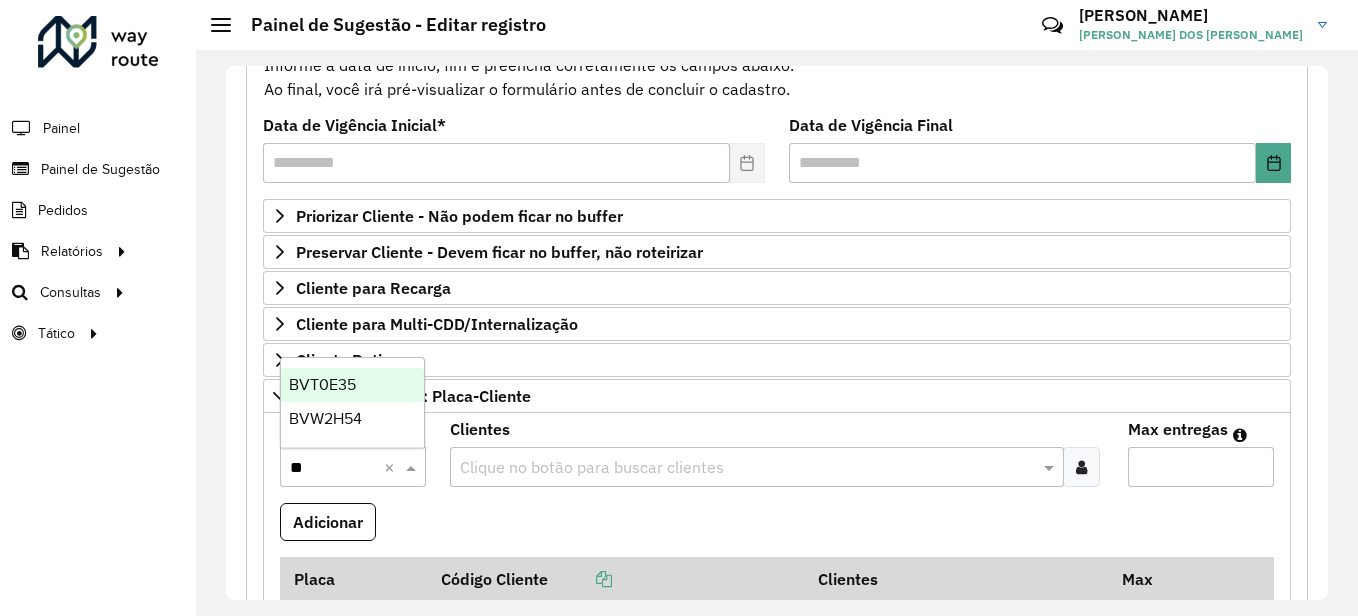 type on "***" 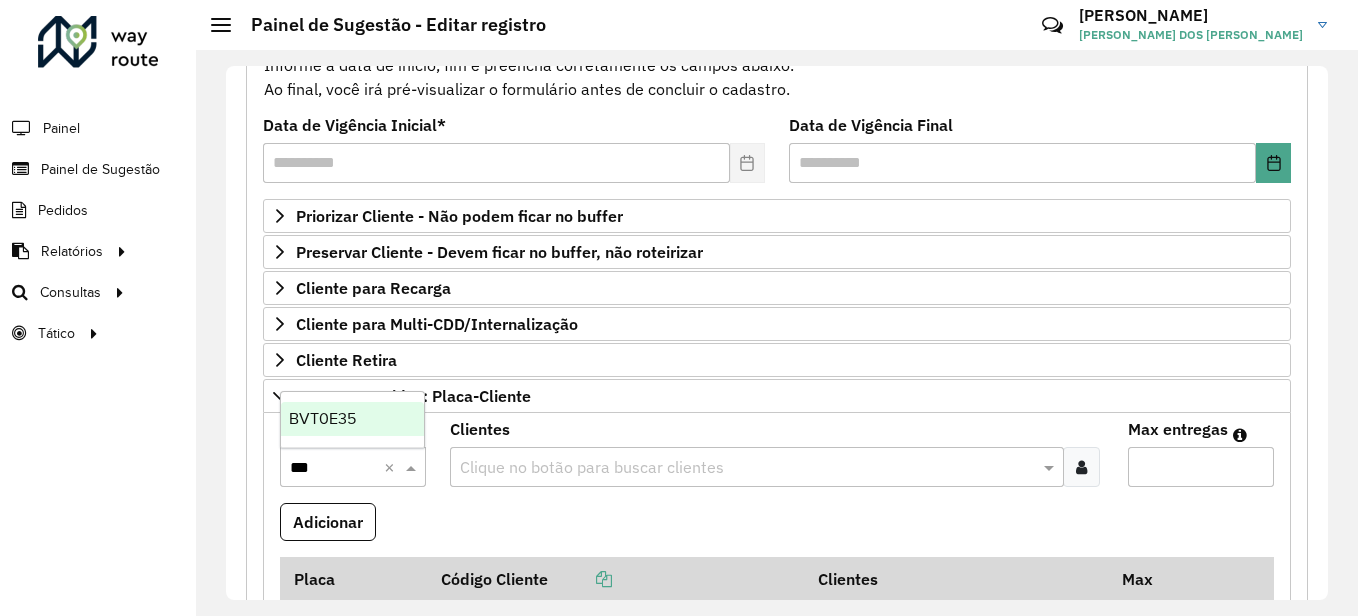 click on "BVT0E35" at bounding box center [352, 419] 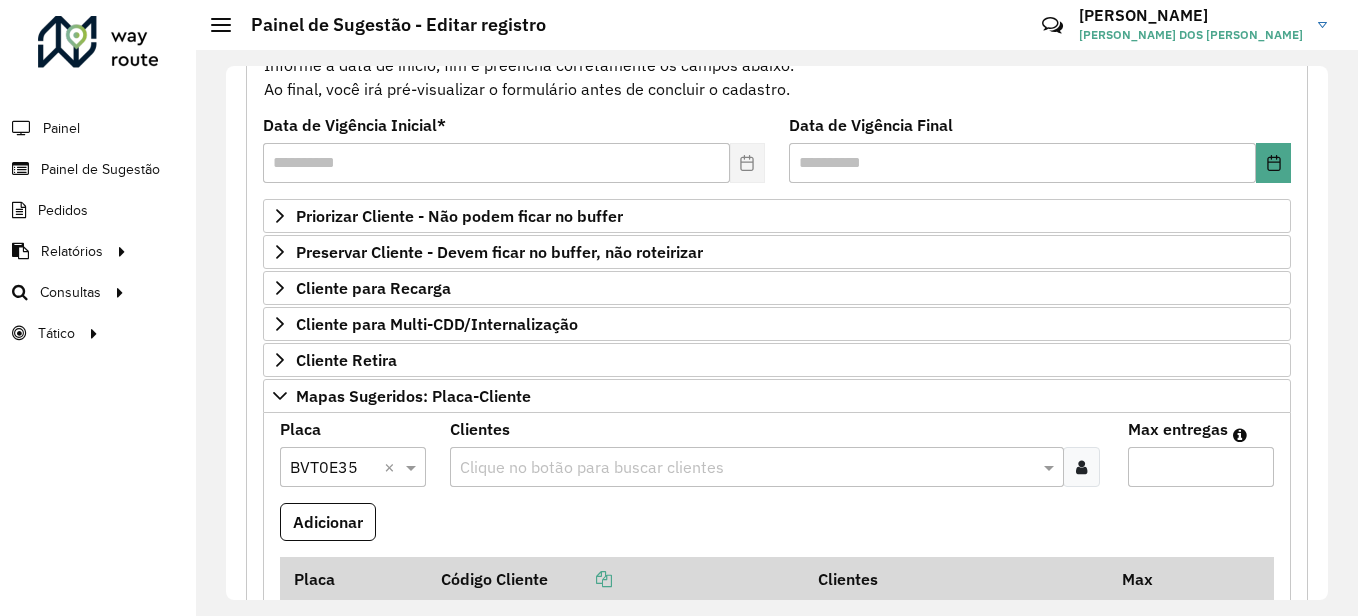 click at bounding box center [747, 468] 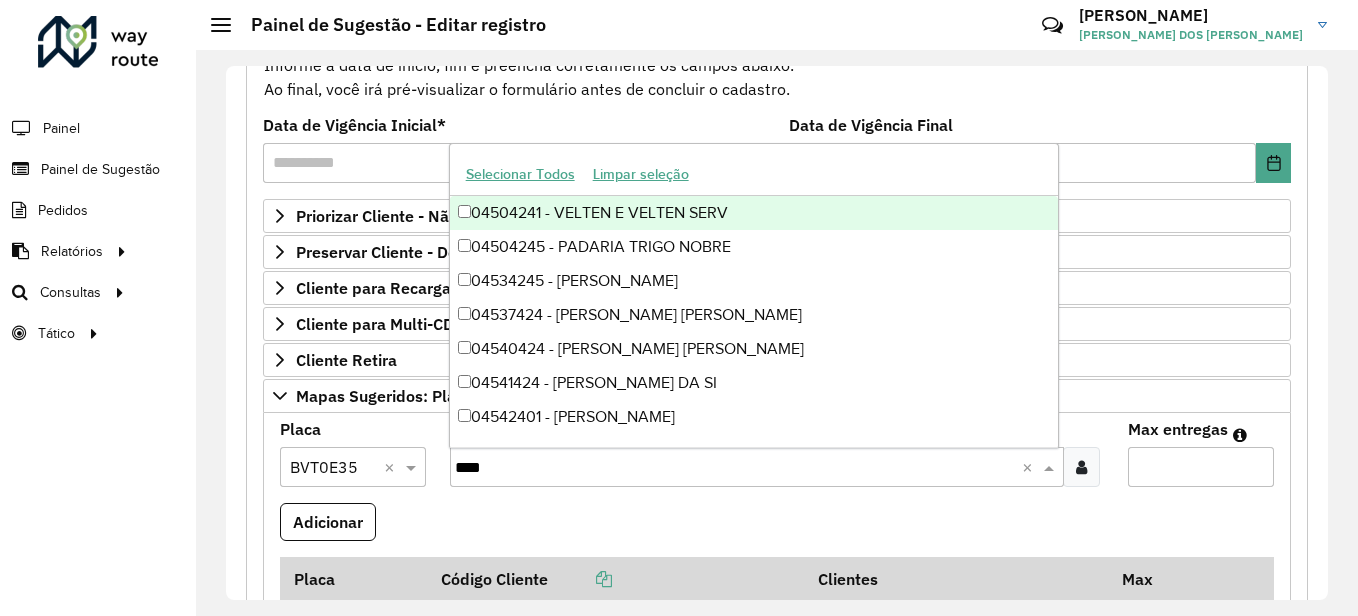 type on "*****" 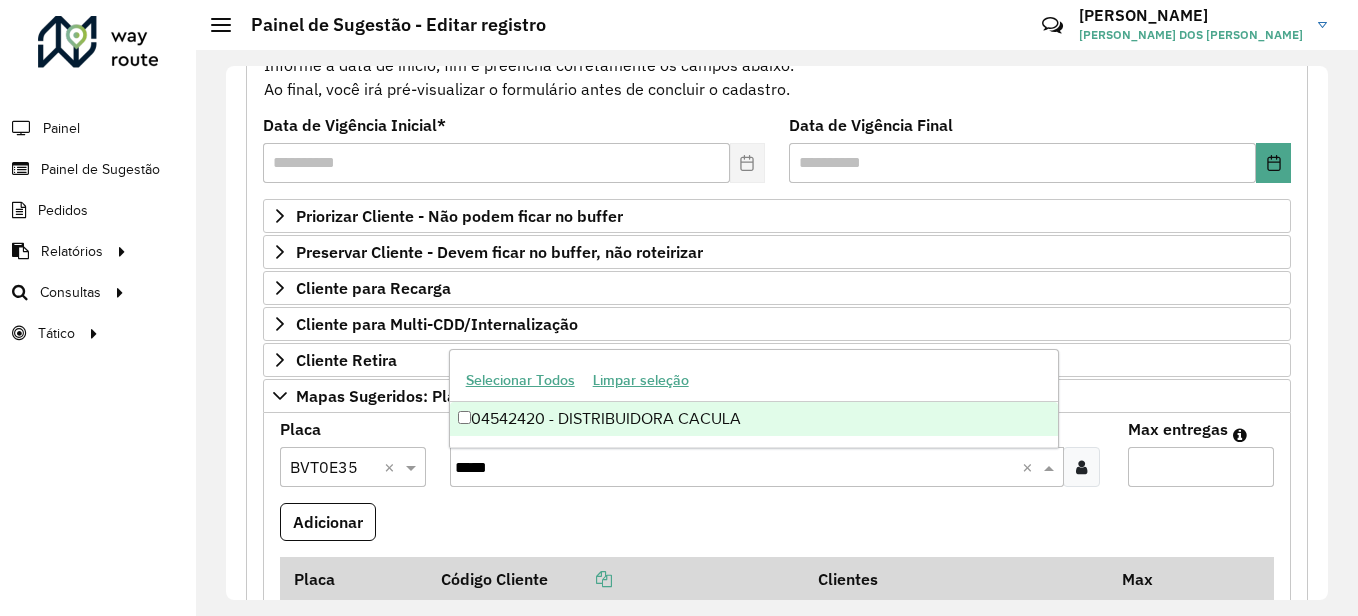 click on "04542420 - DISTRIBUIDORA CACULA" at bounding box center (754, 419) 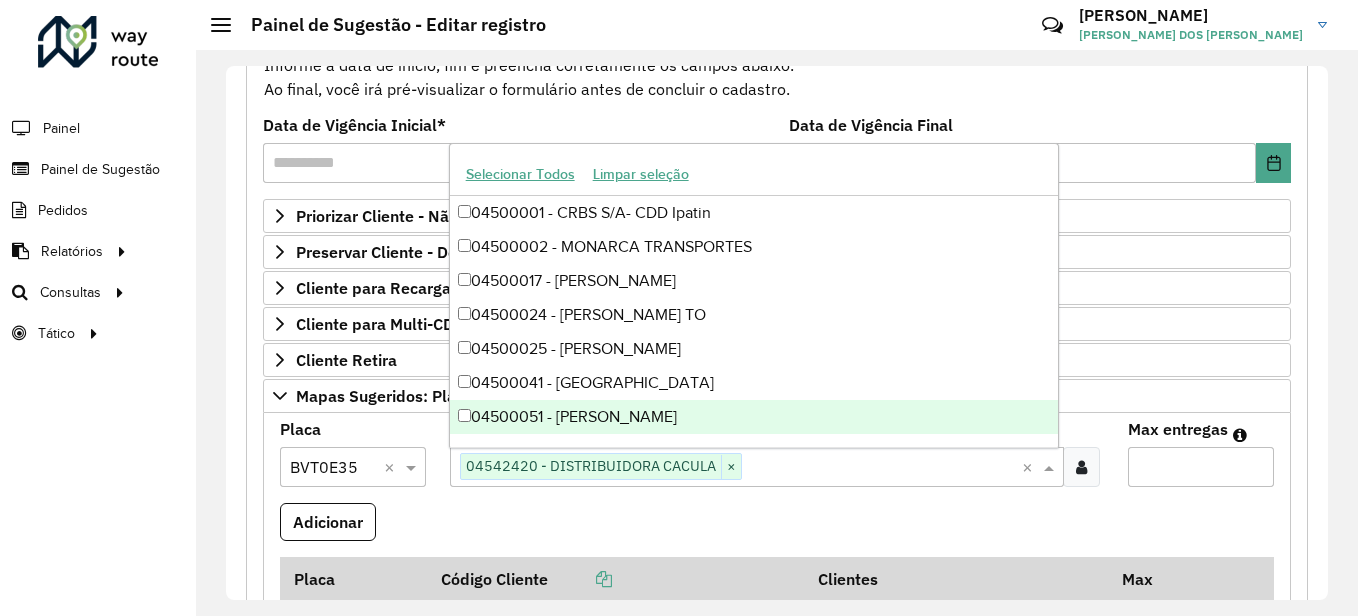 click on "Max entregas" at bounding box center [1201, 467] 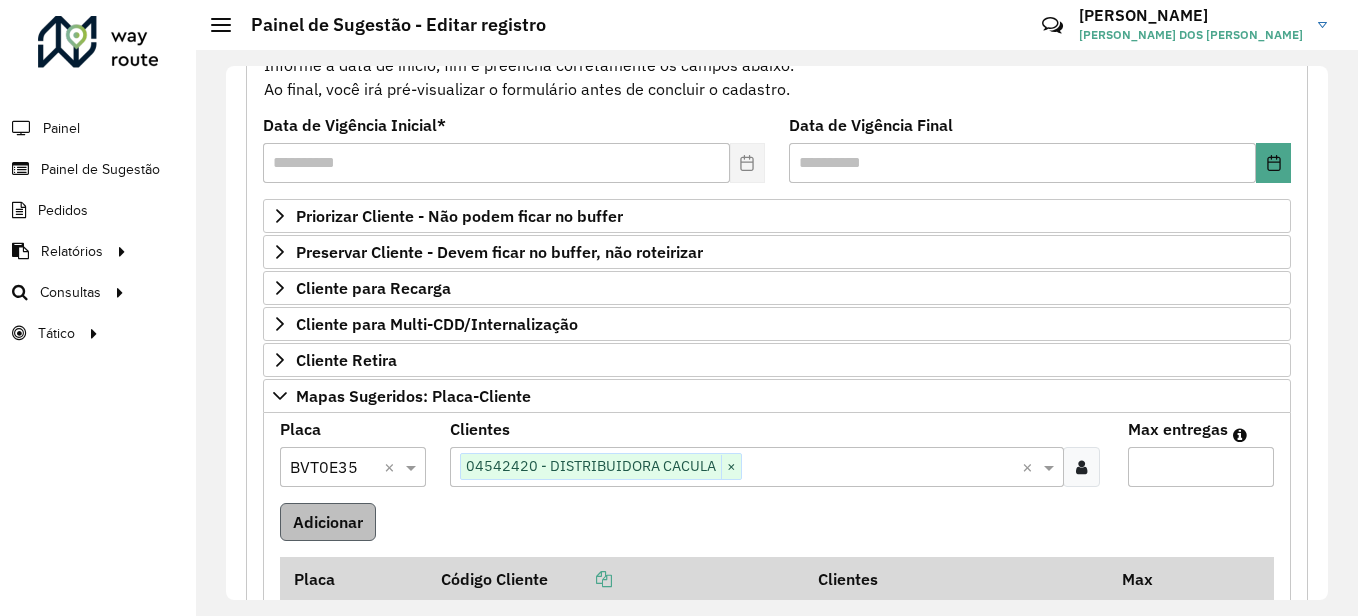 type on "*" 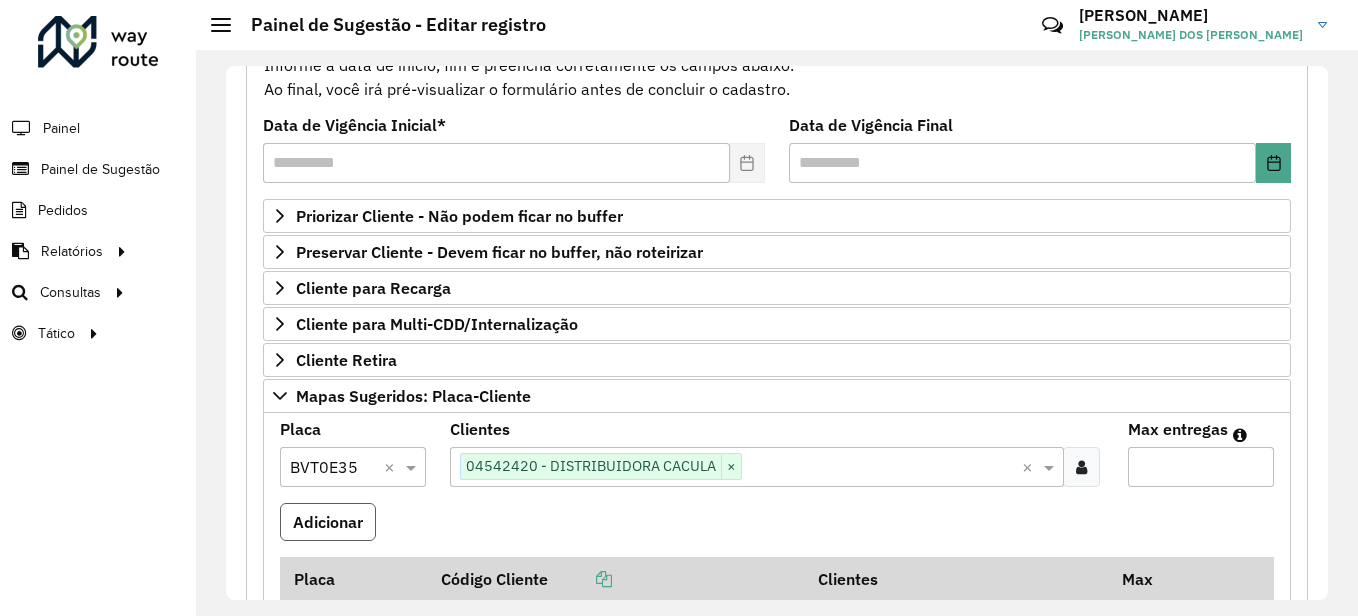 click on "Adicionar" at bounding box center (328, 522) 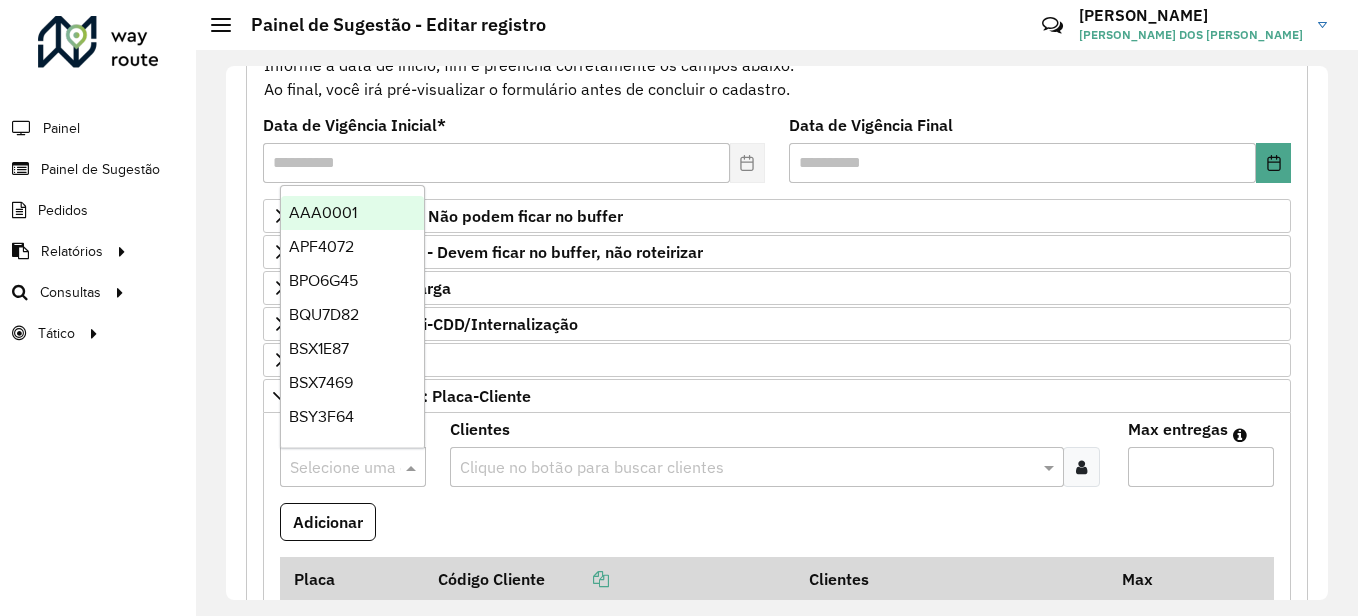 click at bounding box center (333, 468) 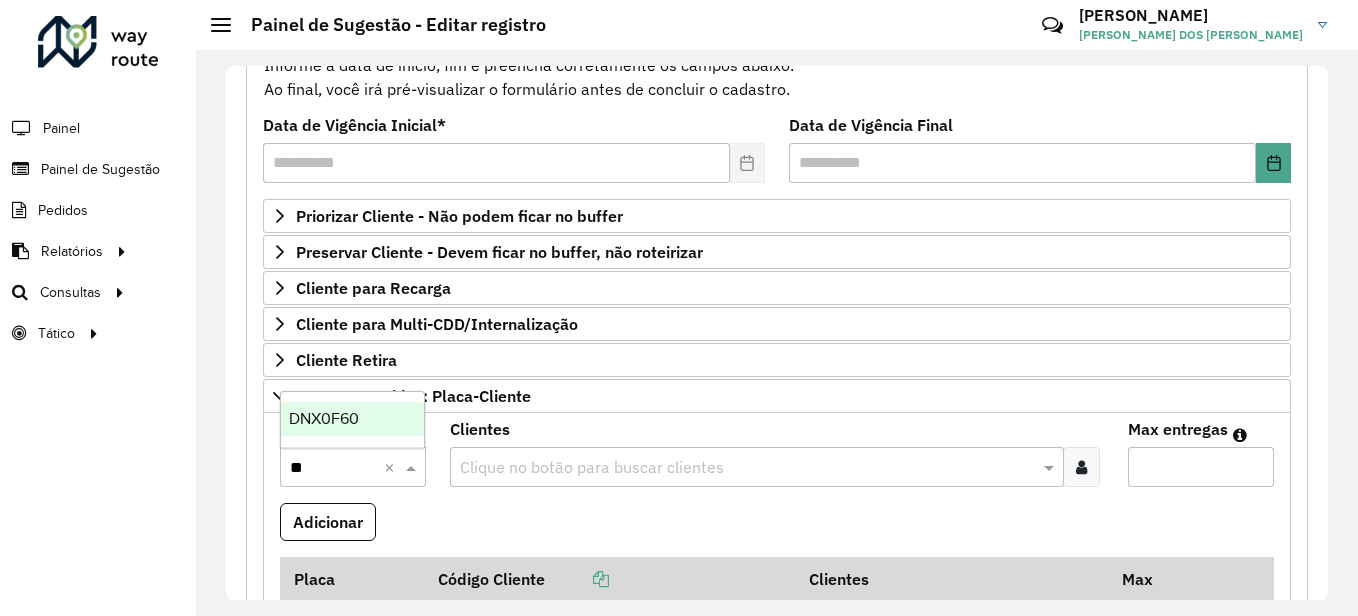 type on "***" 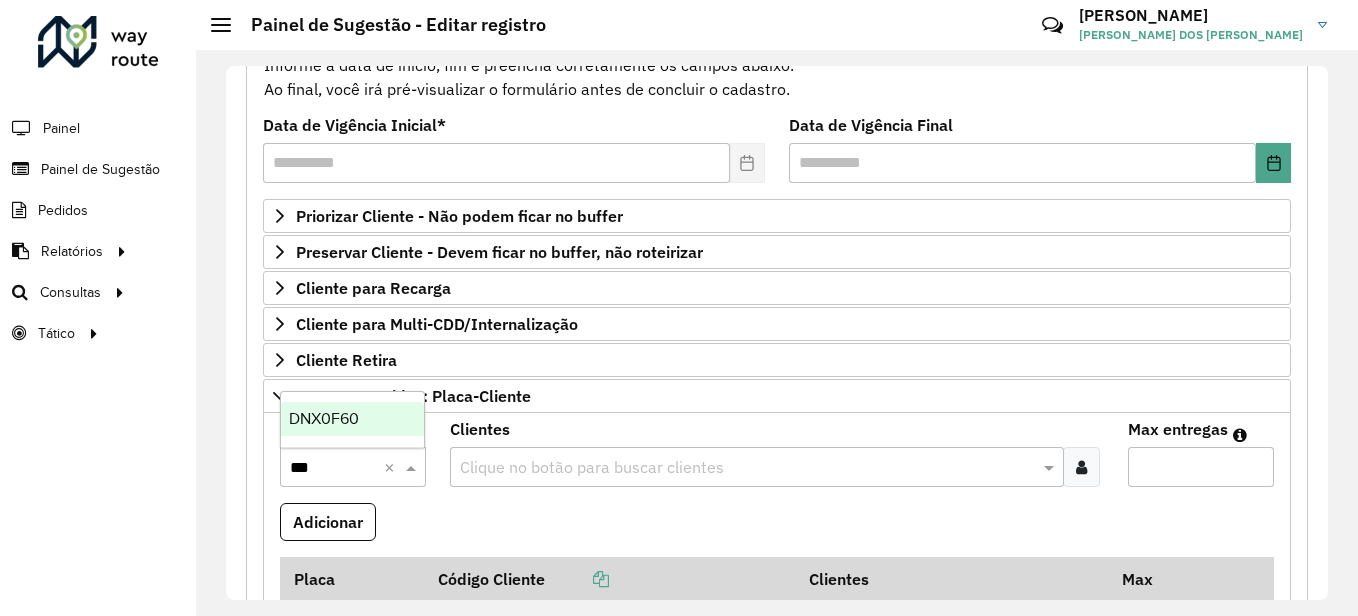 click on "DNX0F60" at bounding box center (352, 419) 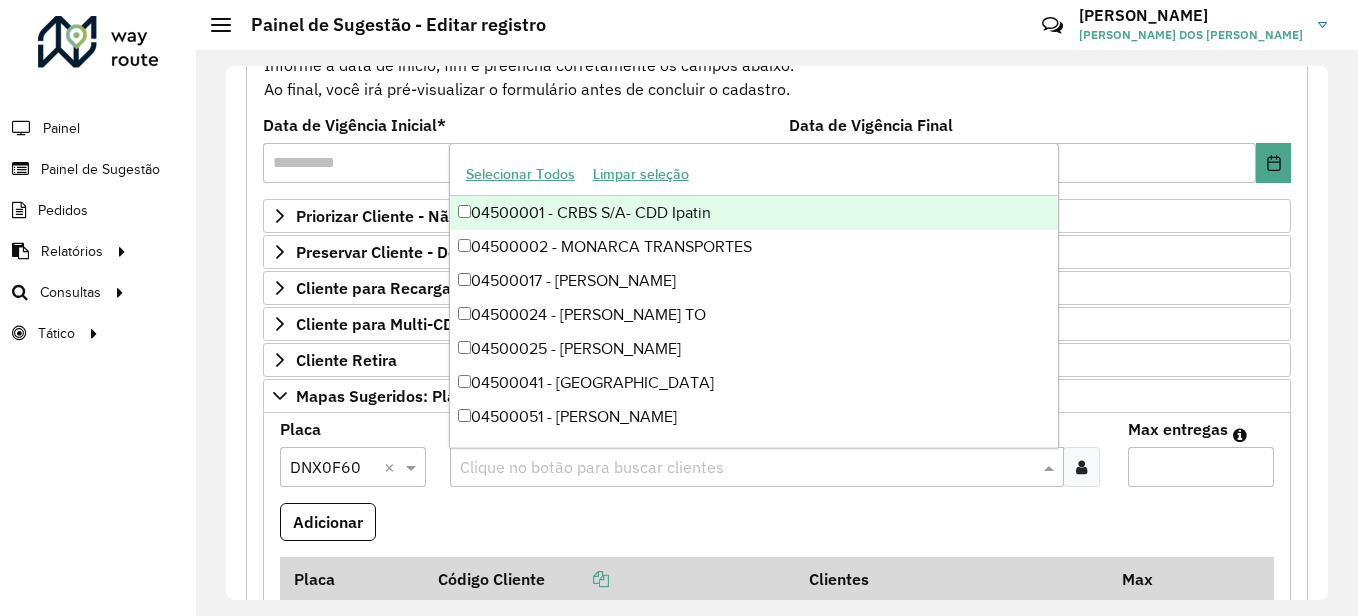 click at bounding box center [747, 468] 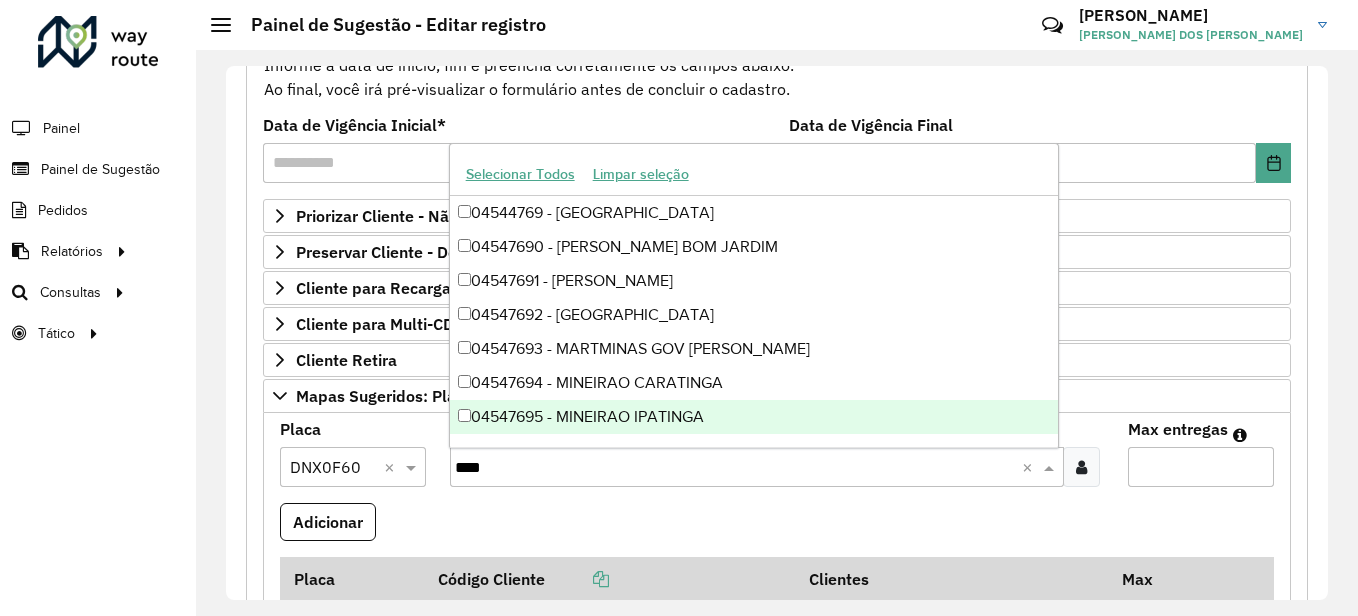 type on "*****" 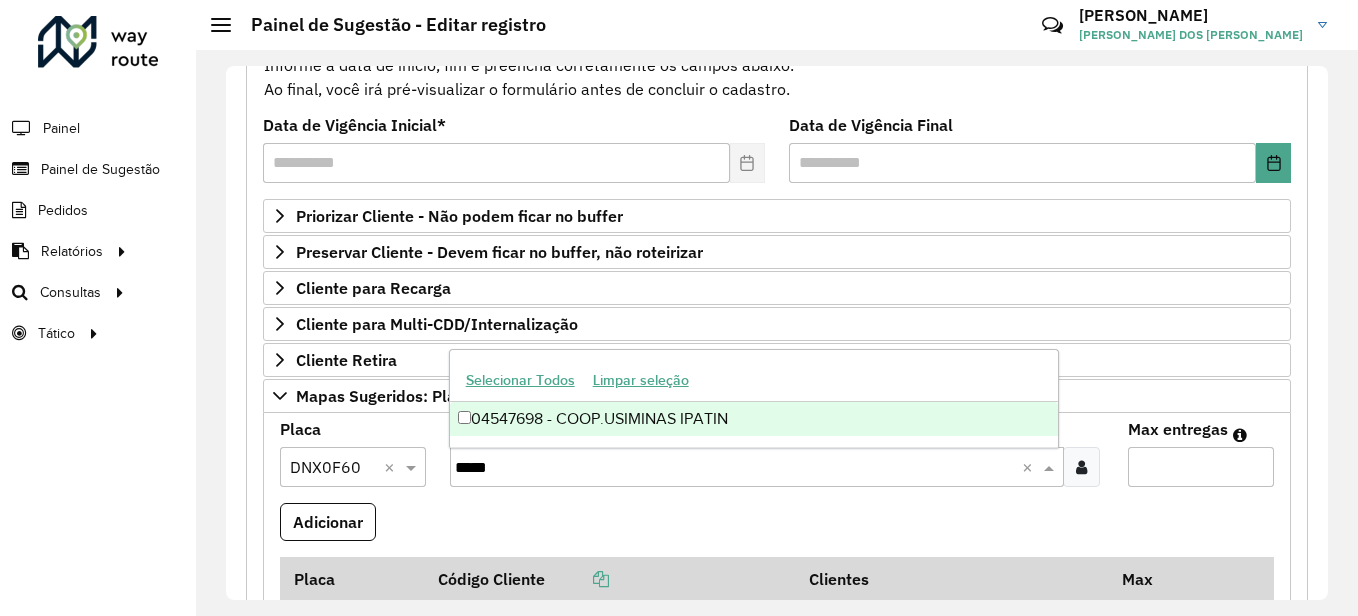click on "04547698 - COOP.USIMINAS IPATIN" at bounding box center [754, 419] 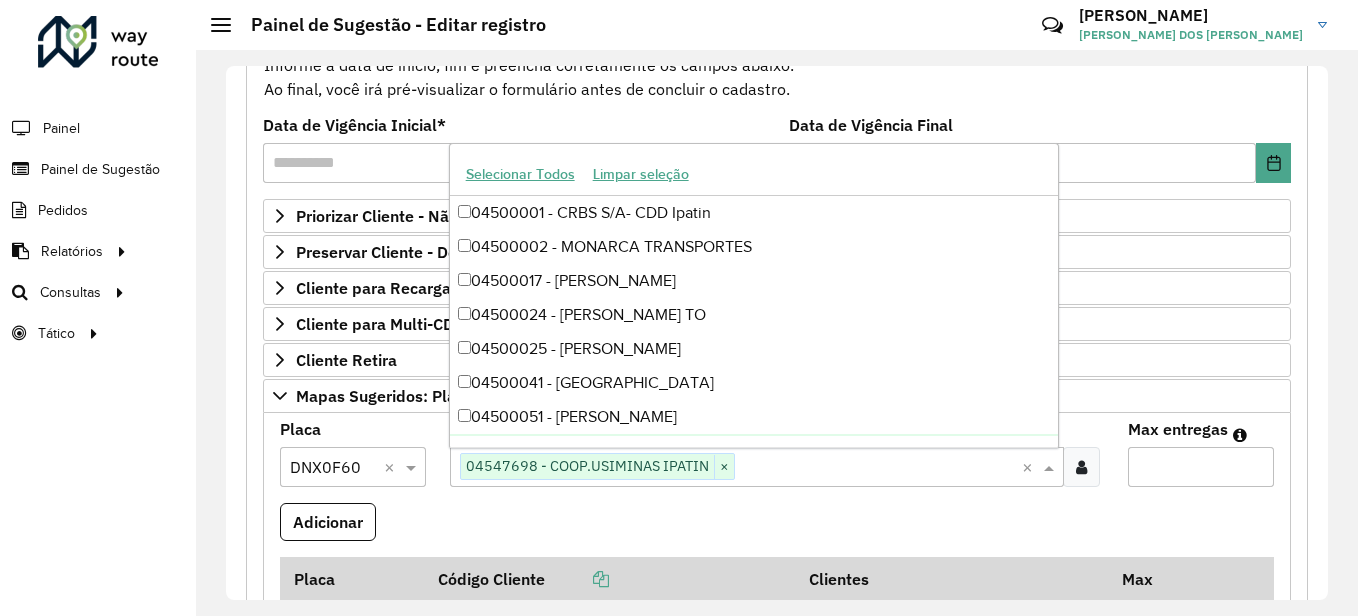 click on "Max entregas" at bounding box center (1201, 467) 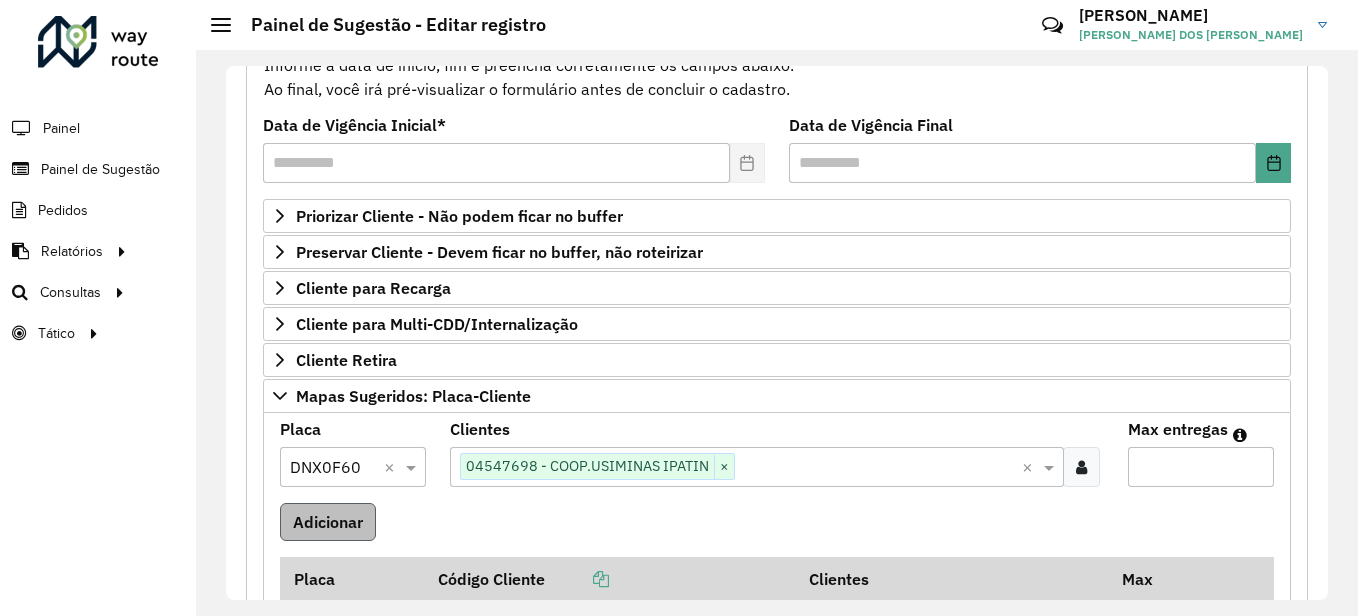 type on "*" 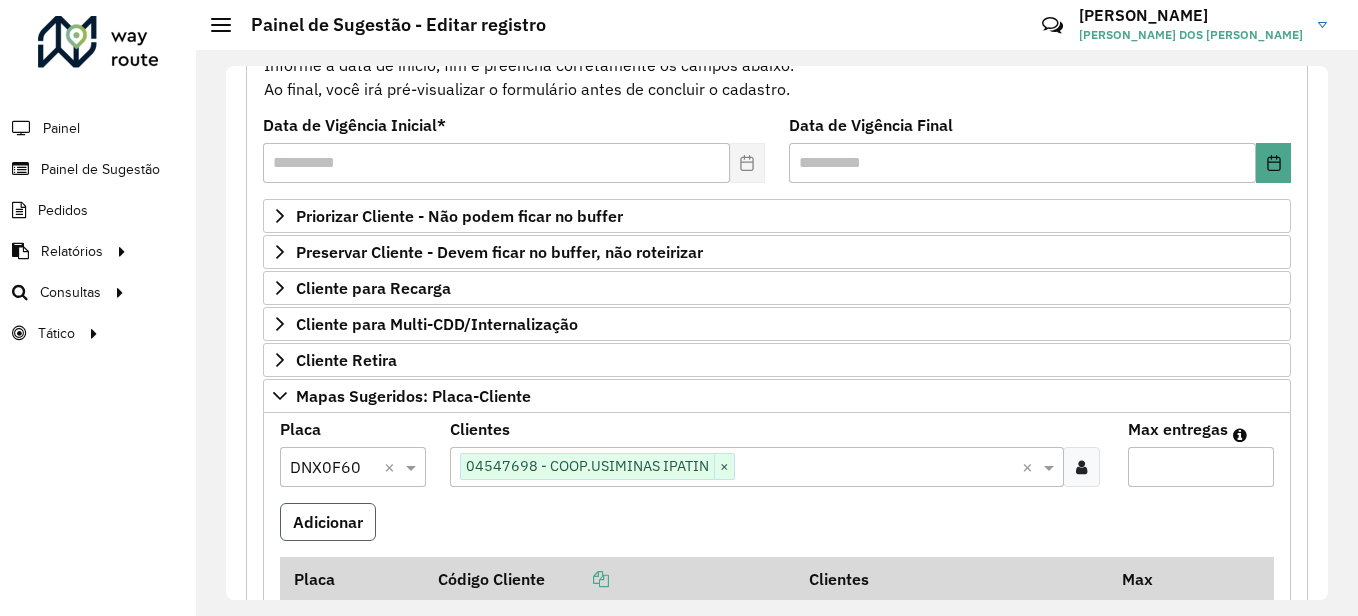click on "Adicionar" at bounding box center [328, 522] 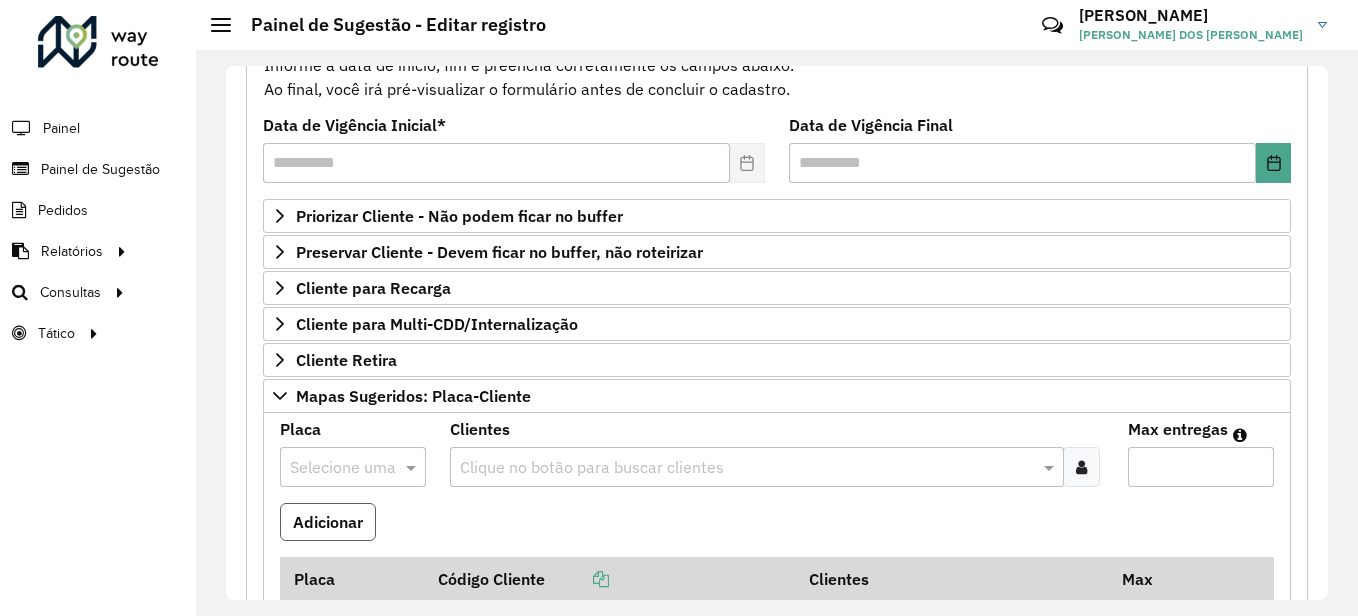 type 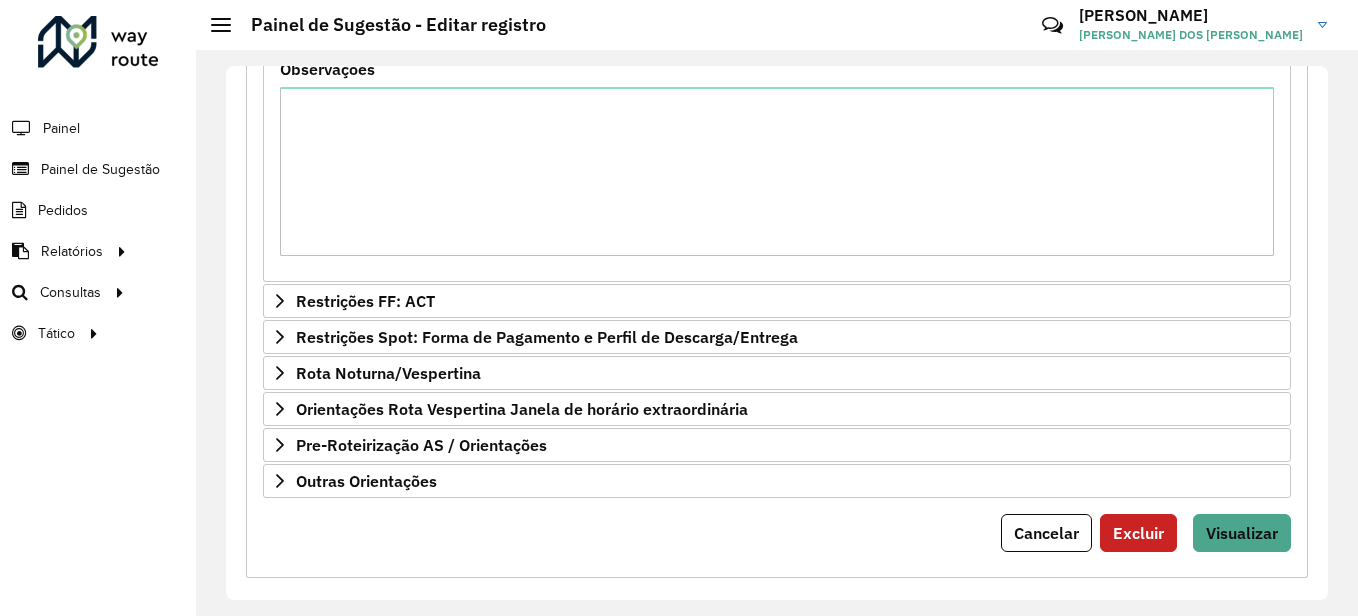 scroll, scrollTop: 969, scrollLeft: 0, axis: vertical 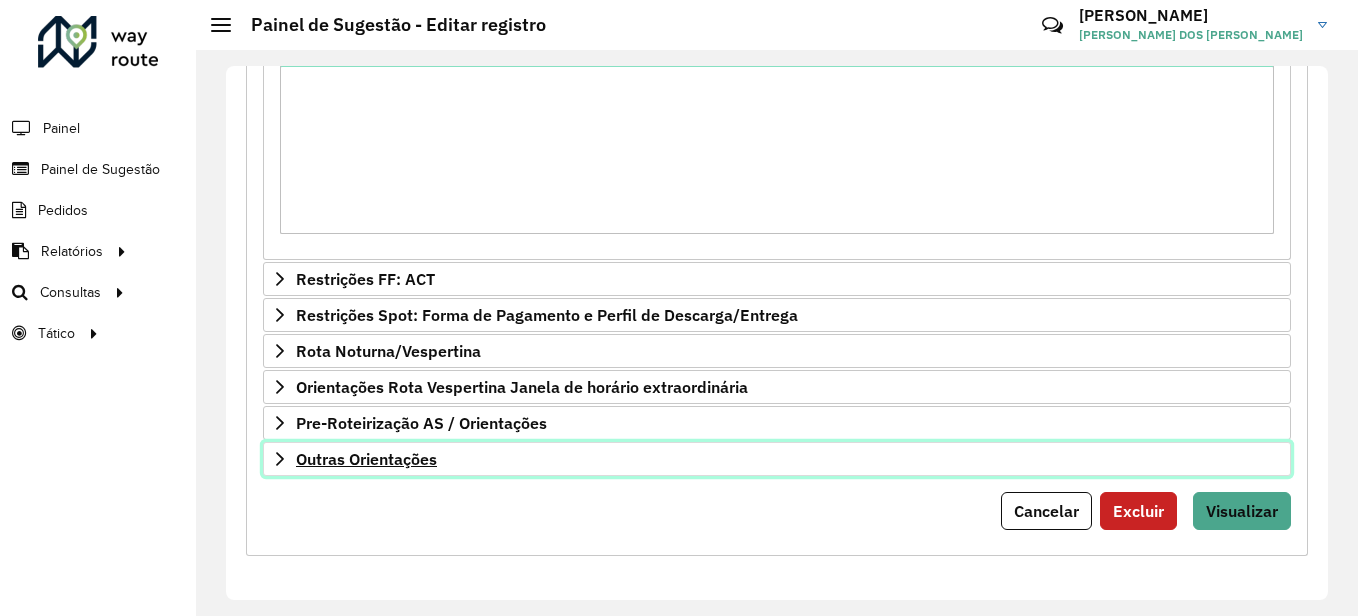 click on "Outras Orientações" at bounding box center (777, 459) 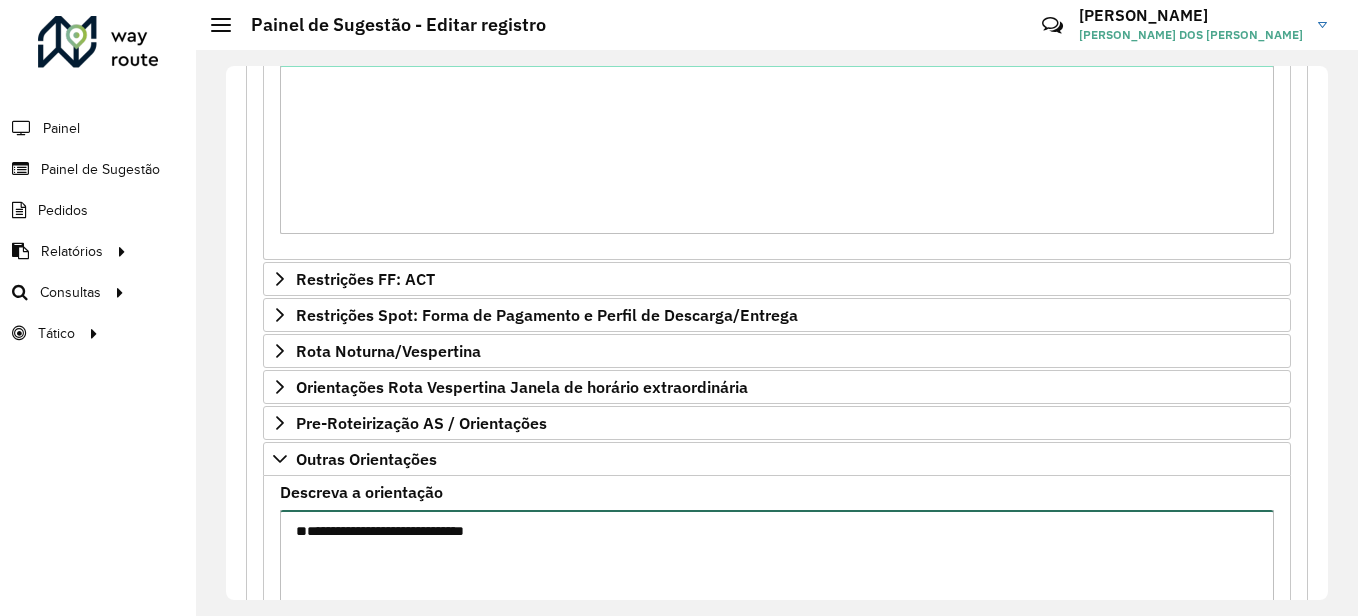 click on "**********" at bounding box center [777, 594] 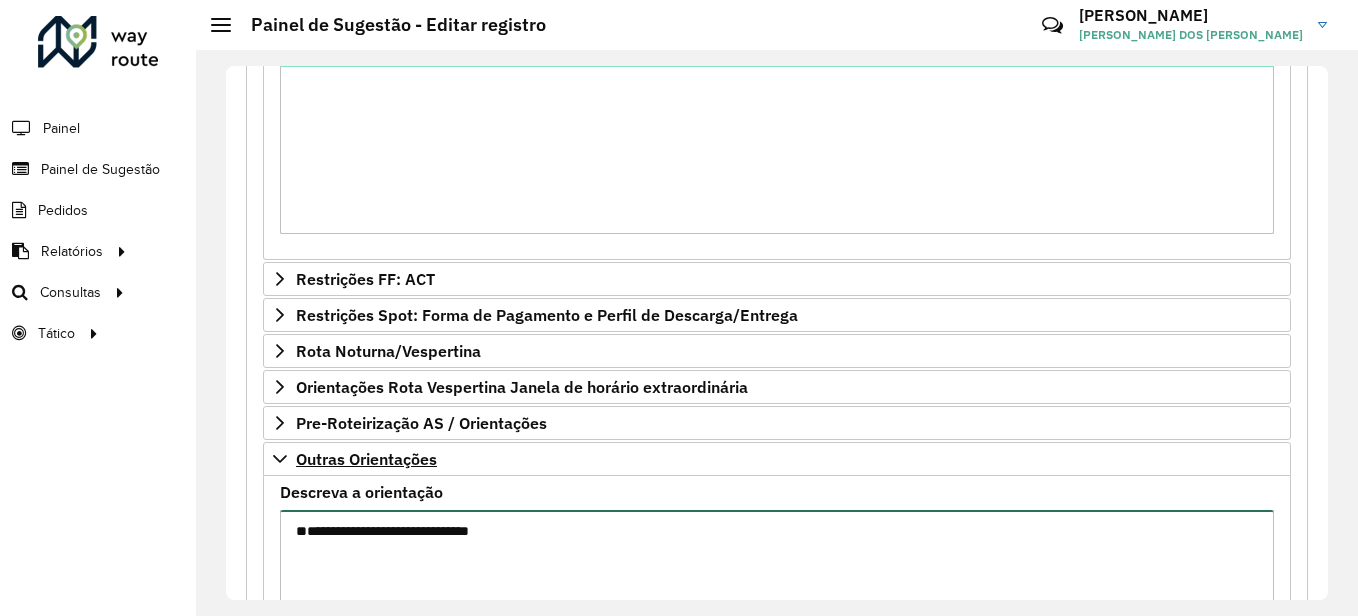 type on "**********" 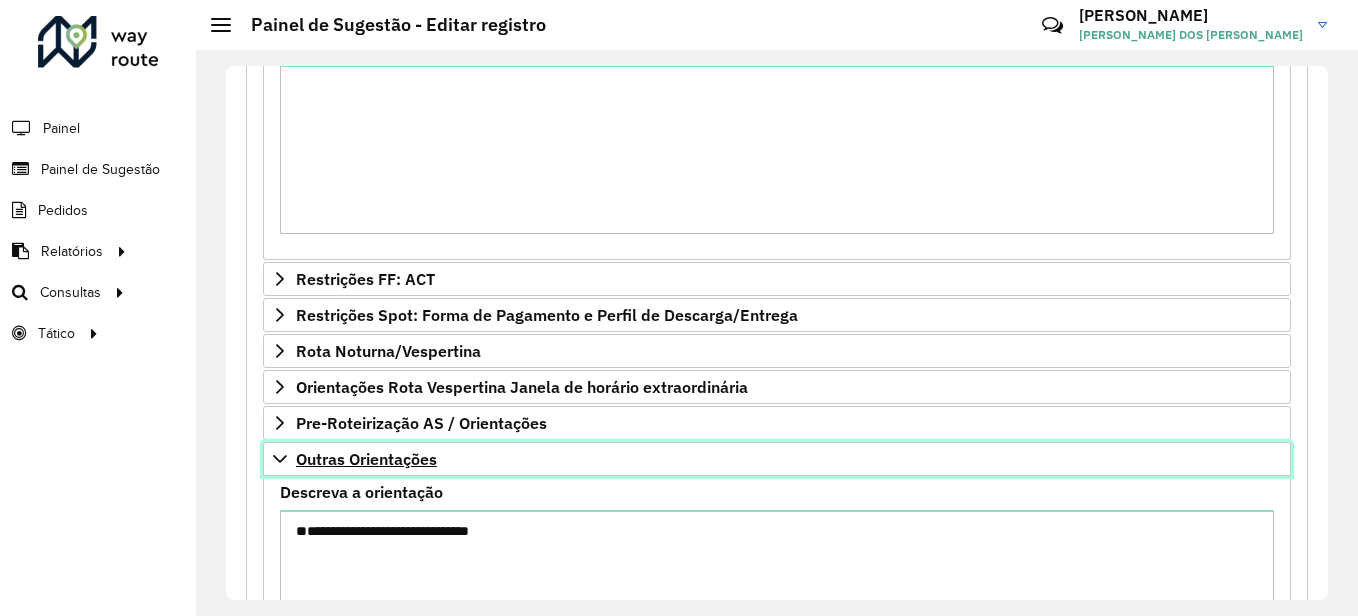 click on "Outras Orientações" at bounding box center [777, 459] 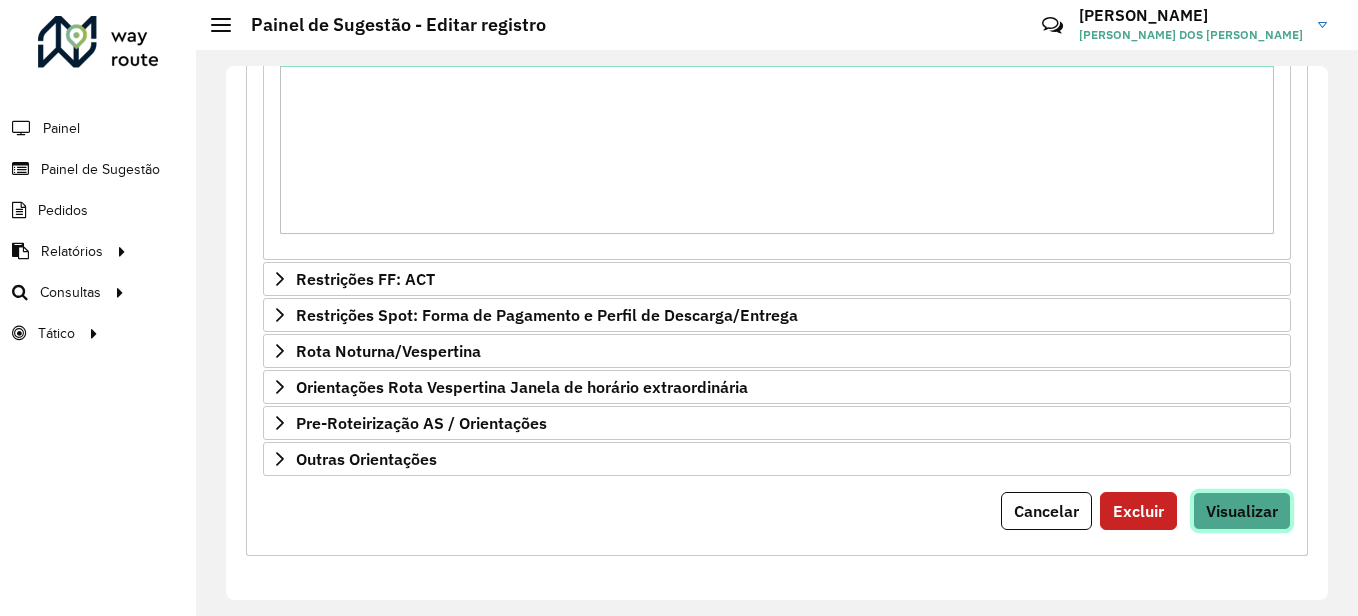 click on "Visualizar" at bounding box center (1242, 511) 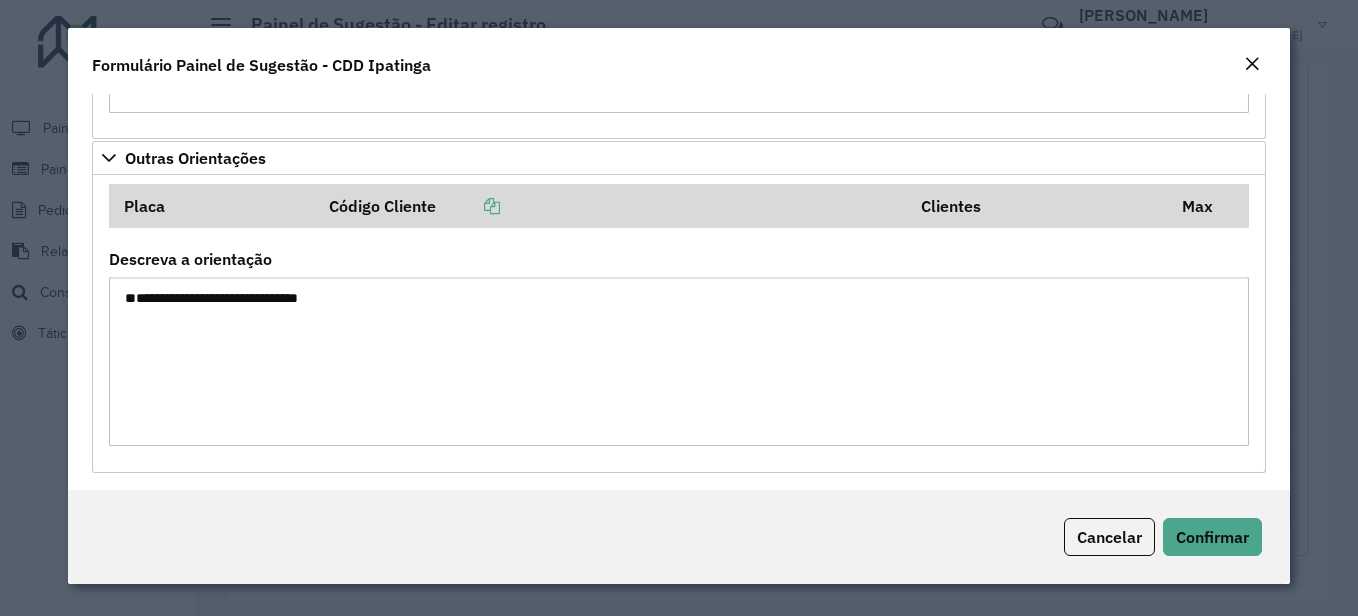 scroll, scrollTop: 505, scrollLeft: 0, axis: vertical 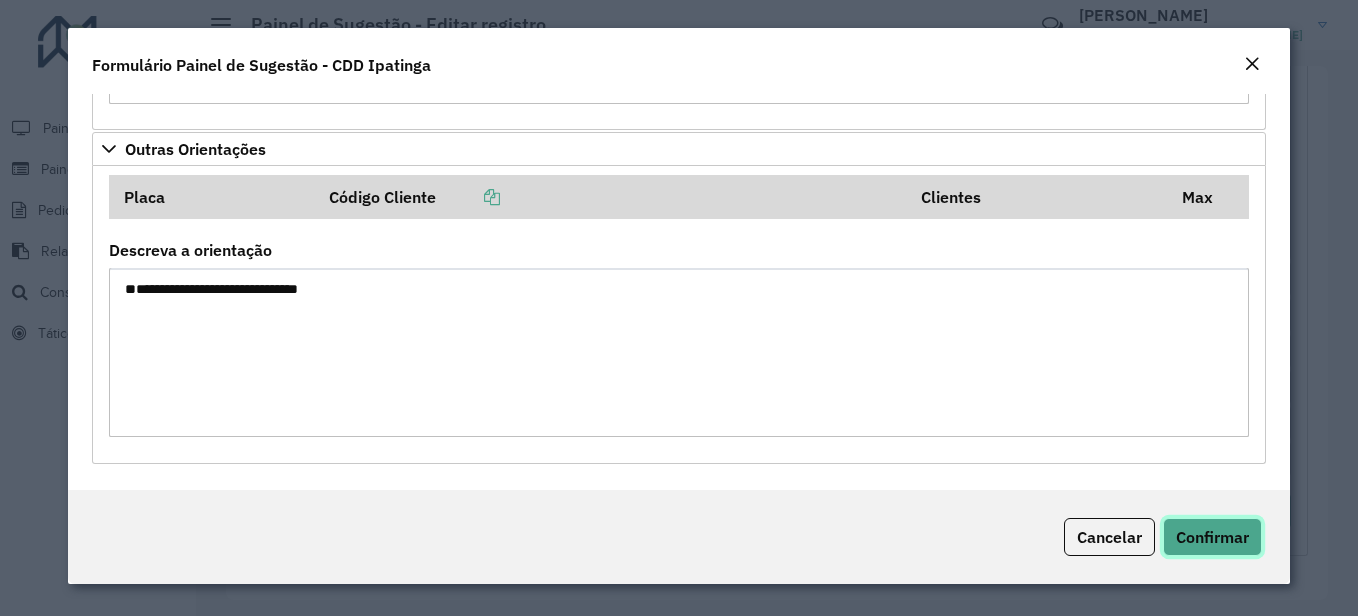 click on "Confirmar" 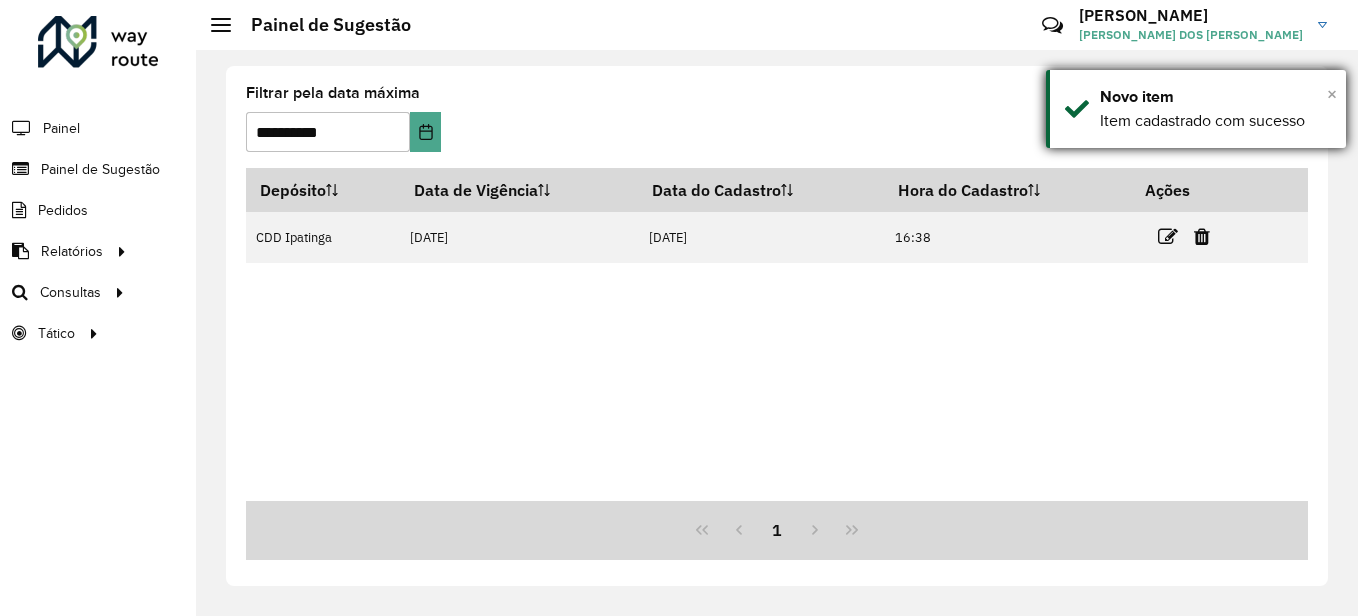 click on "×" at bounding box center (1332, 94) 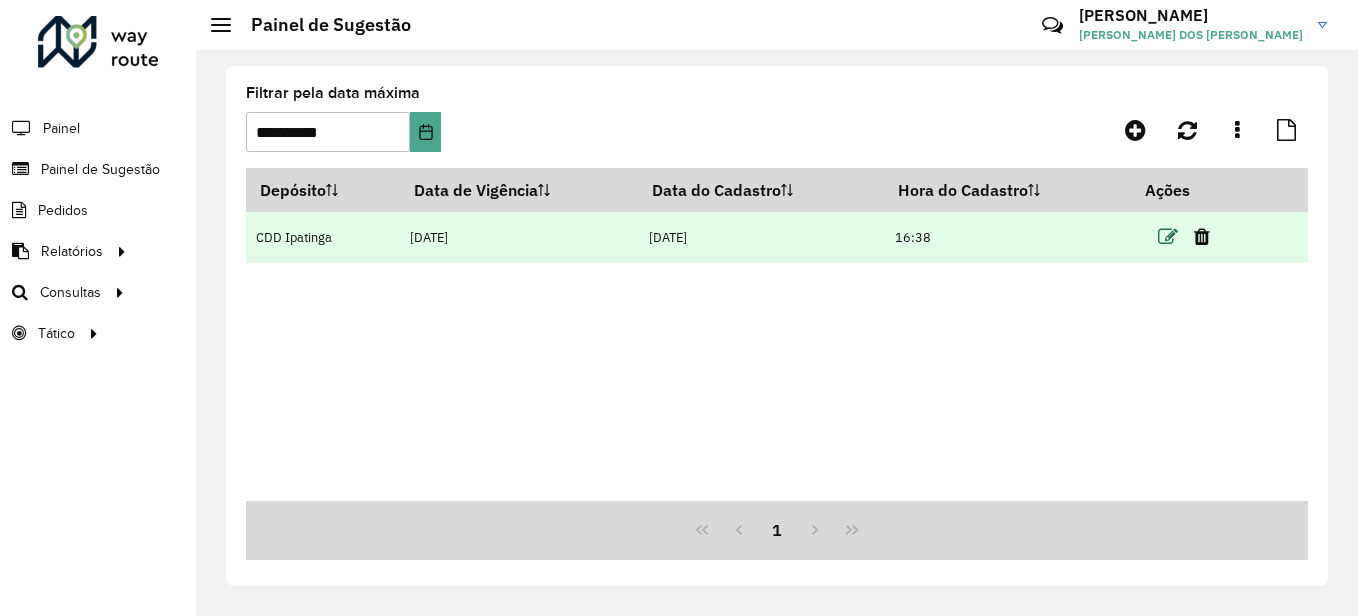click at bounding box center (1168, 237) 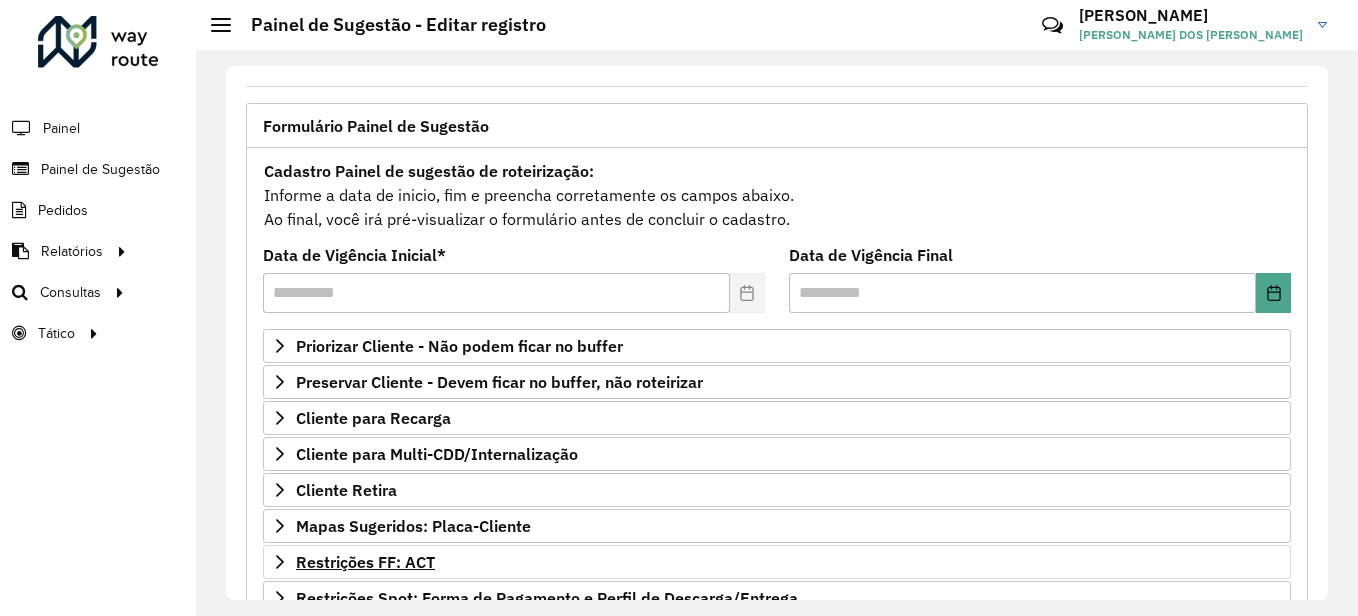 scroll, scrollTop: 113, scrollLeft: 0, axis: vertical 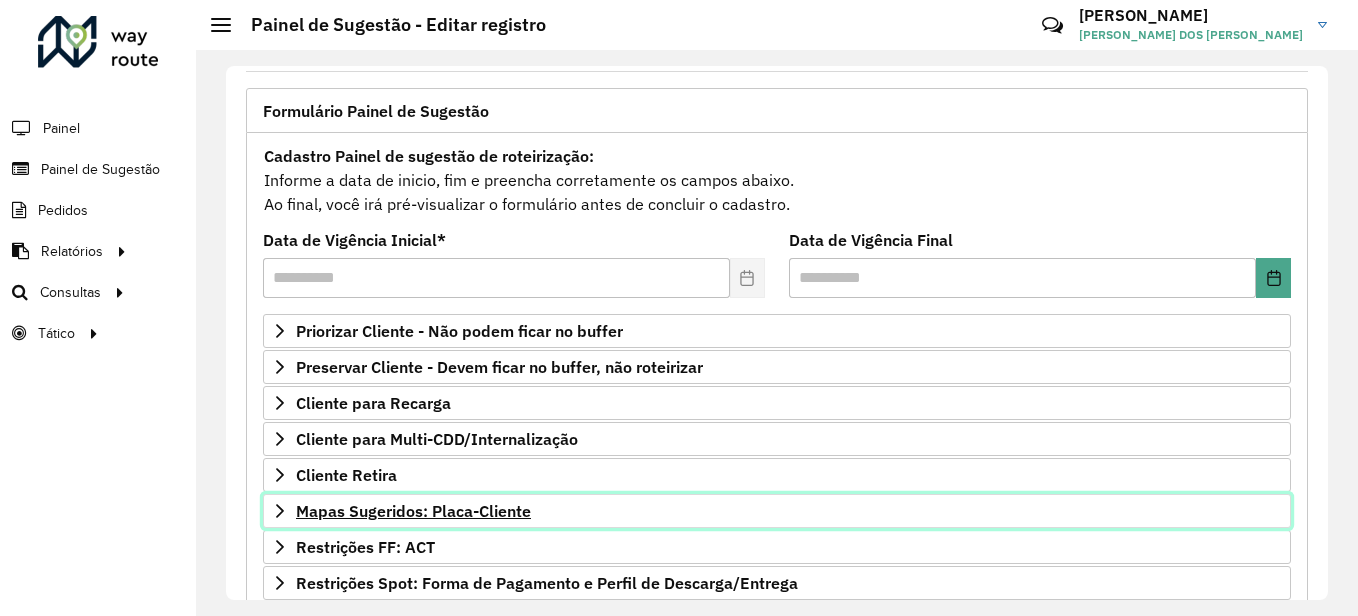 click on "Mapas Sugeridos: Placa-Cliente" at bounding box center [413, 511] 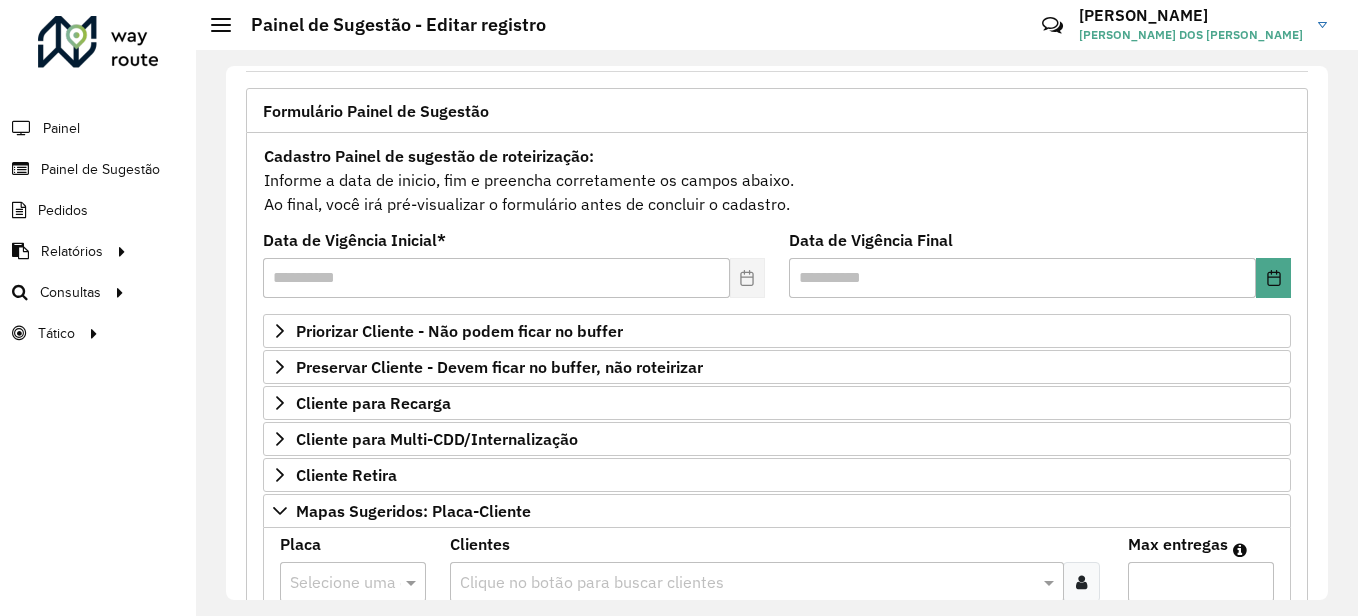 click on "**********" 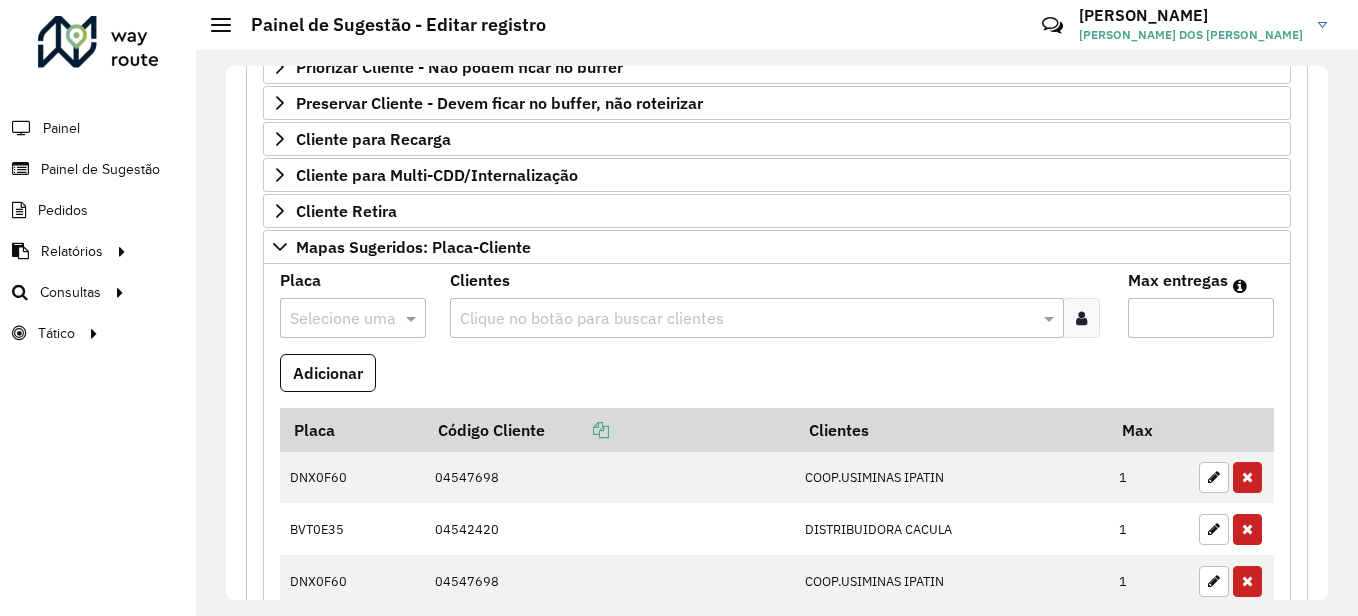scroll, scrollTop: 411, scrollLeft: 0, axis: vertical 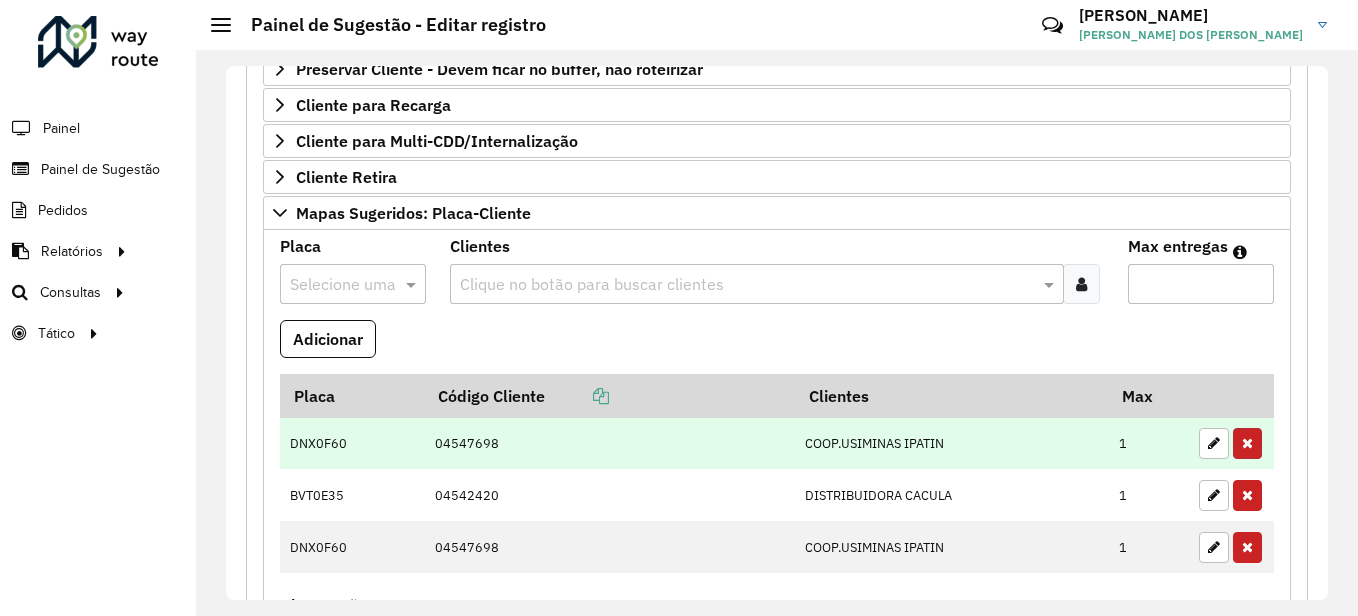 click at bounding box center [1247, 443] 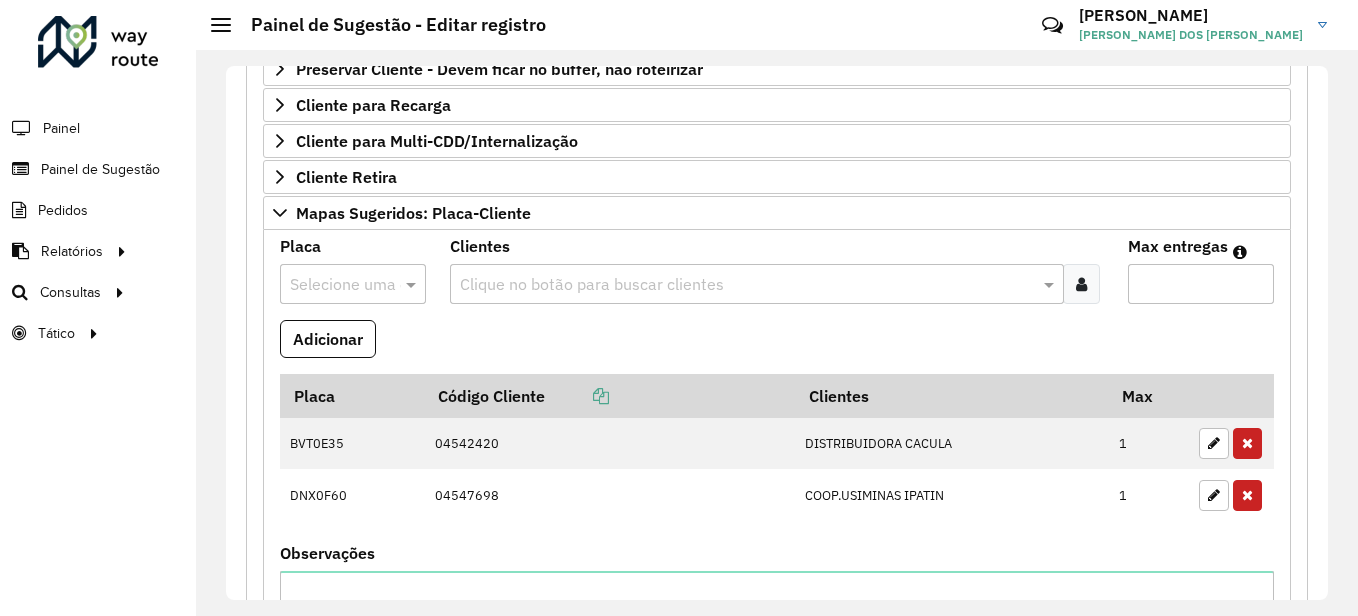 click at bounding box center (333, 285) 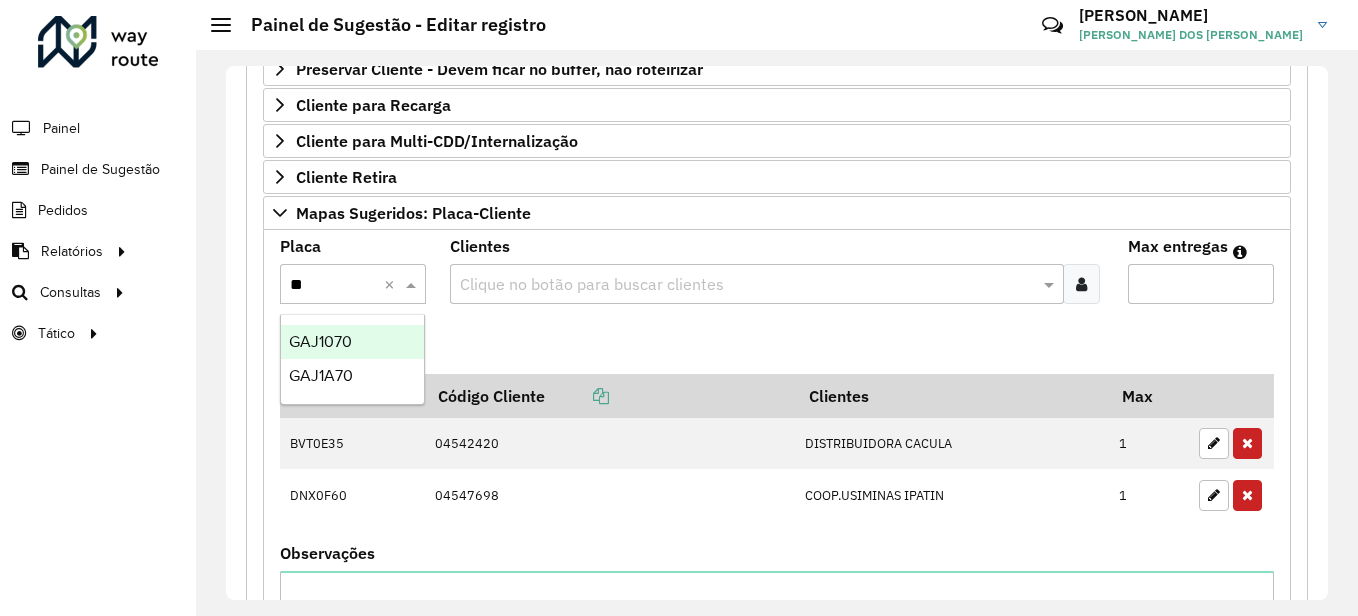 type on "***" 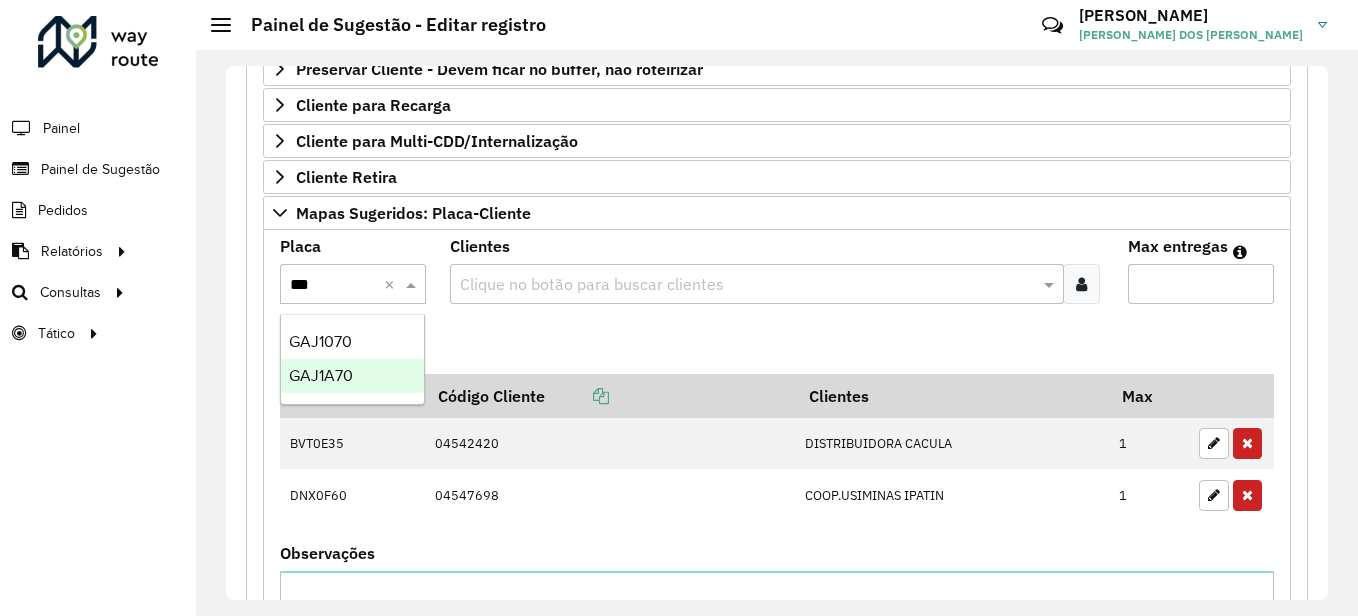 click on "GAJ1A70" at bounding box center [321, 375] 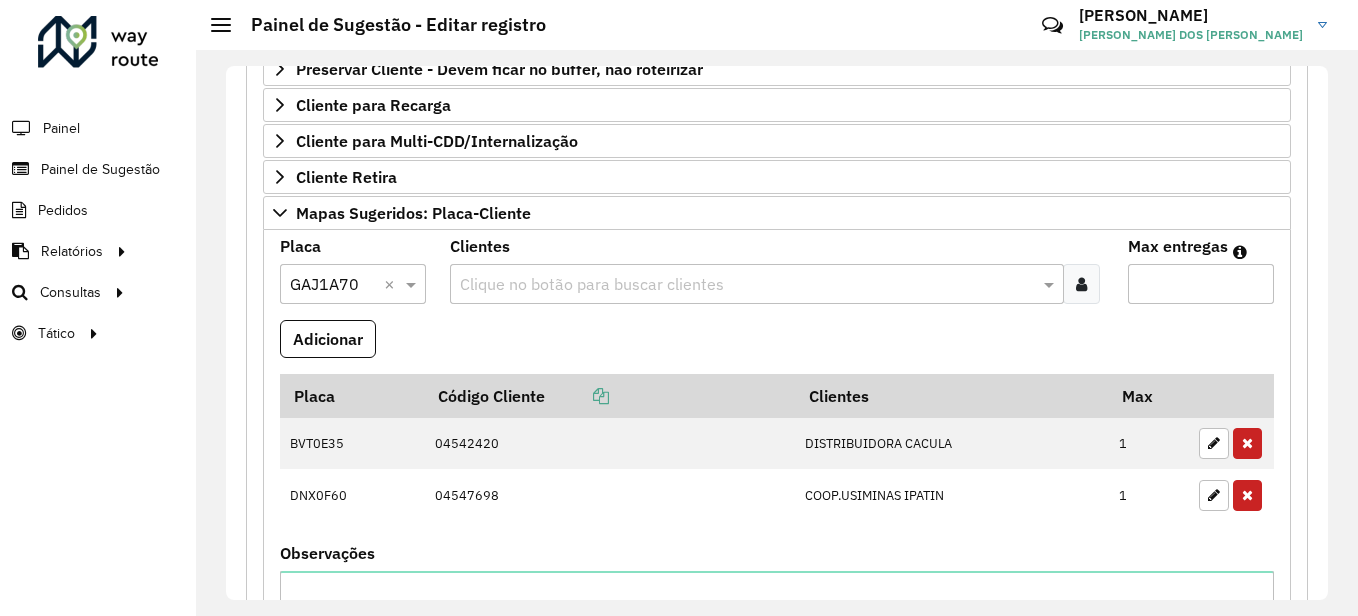 click at bounding box center (747, 285) 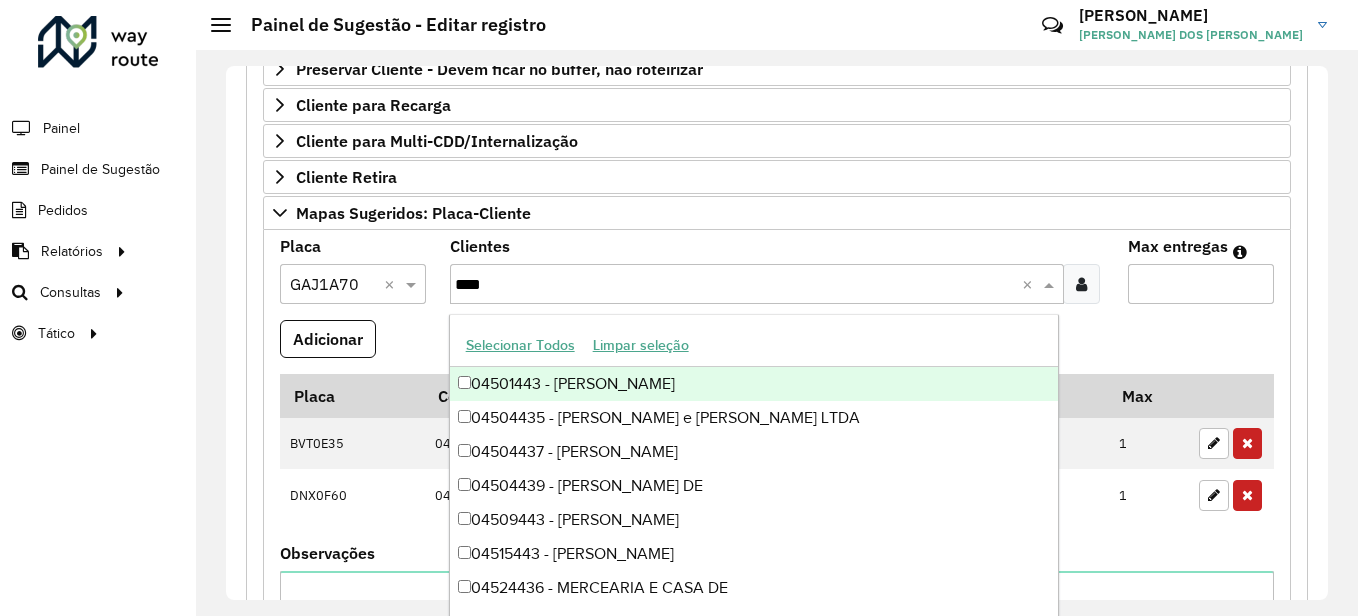 type on "*****" 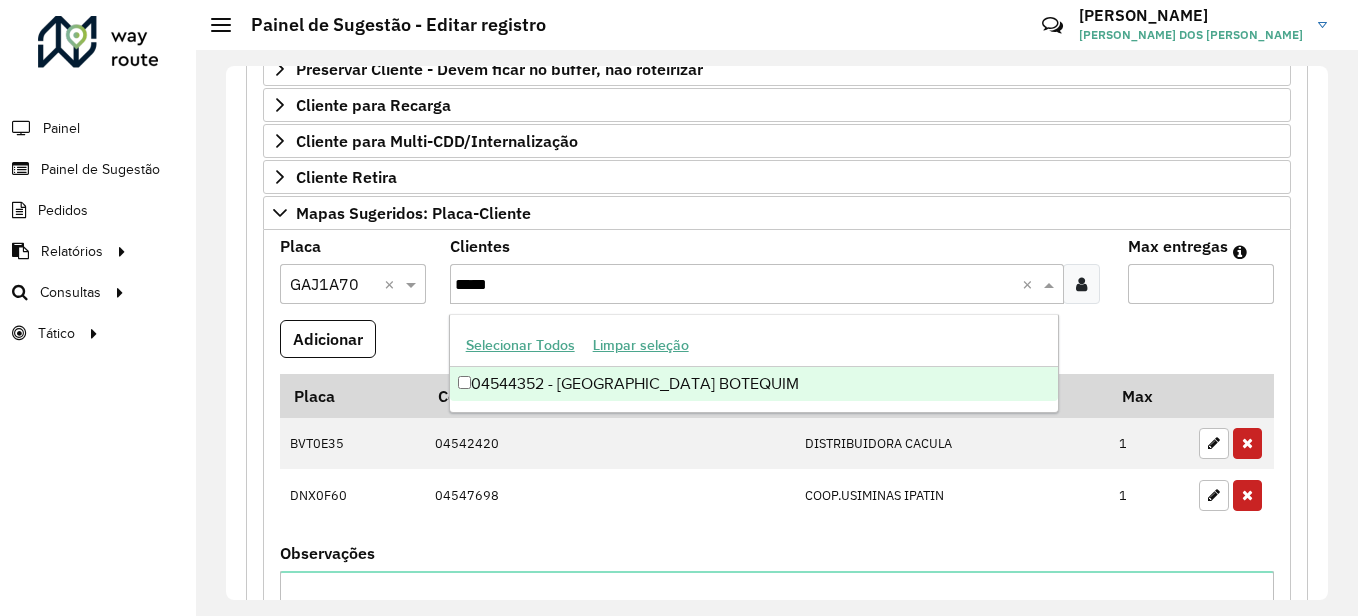 click on "04544352 - [GEOGRAPHIC_DATA] BOTEQUIM" at bounding box center [754, 384] 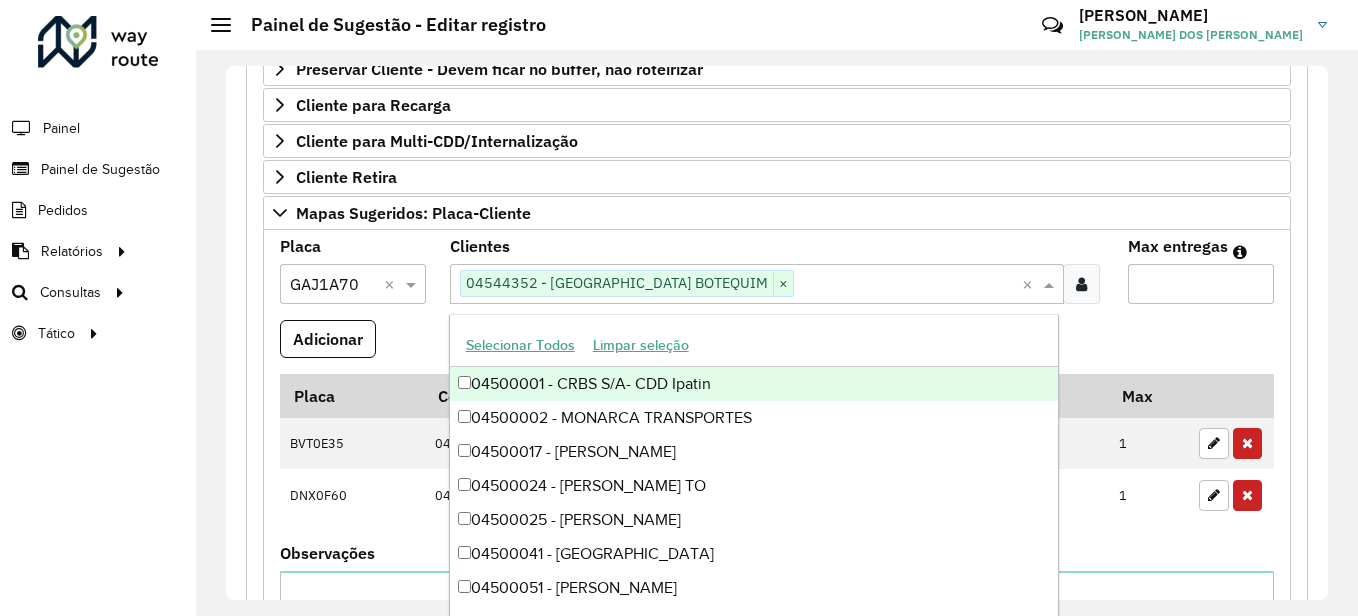 click on "Max entregas" at bounding box center [1201, 284] 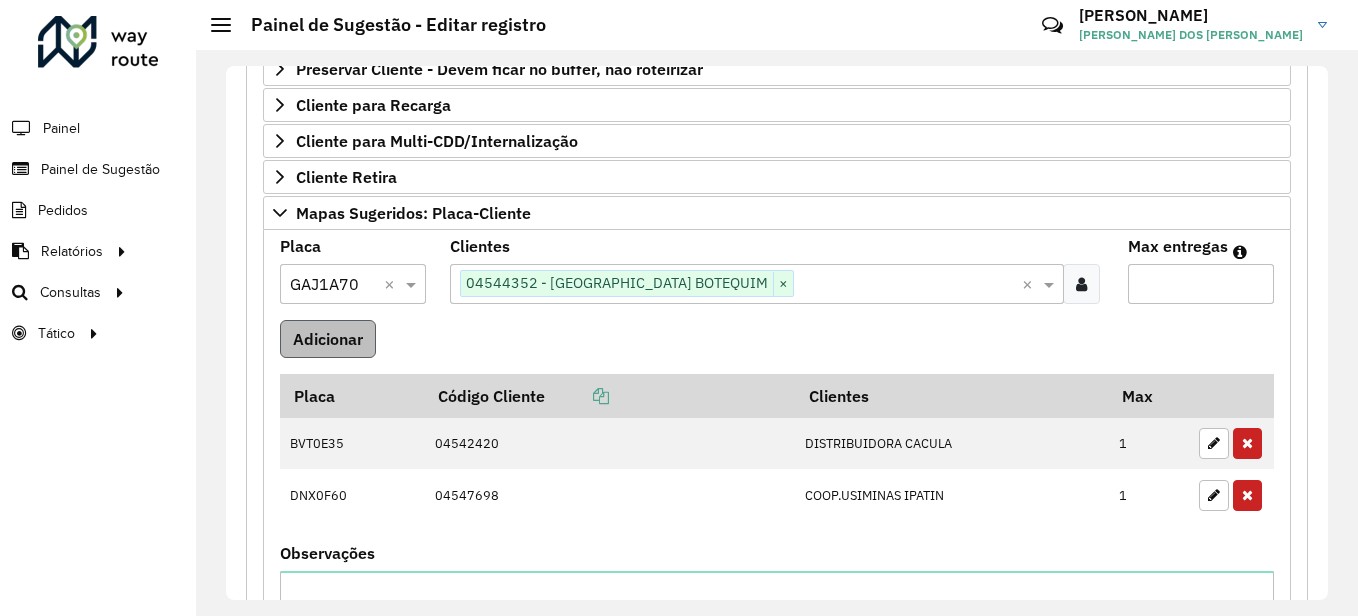 type on "**" 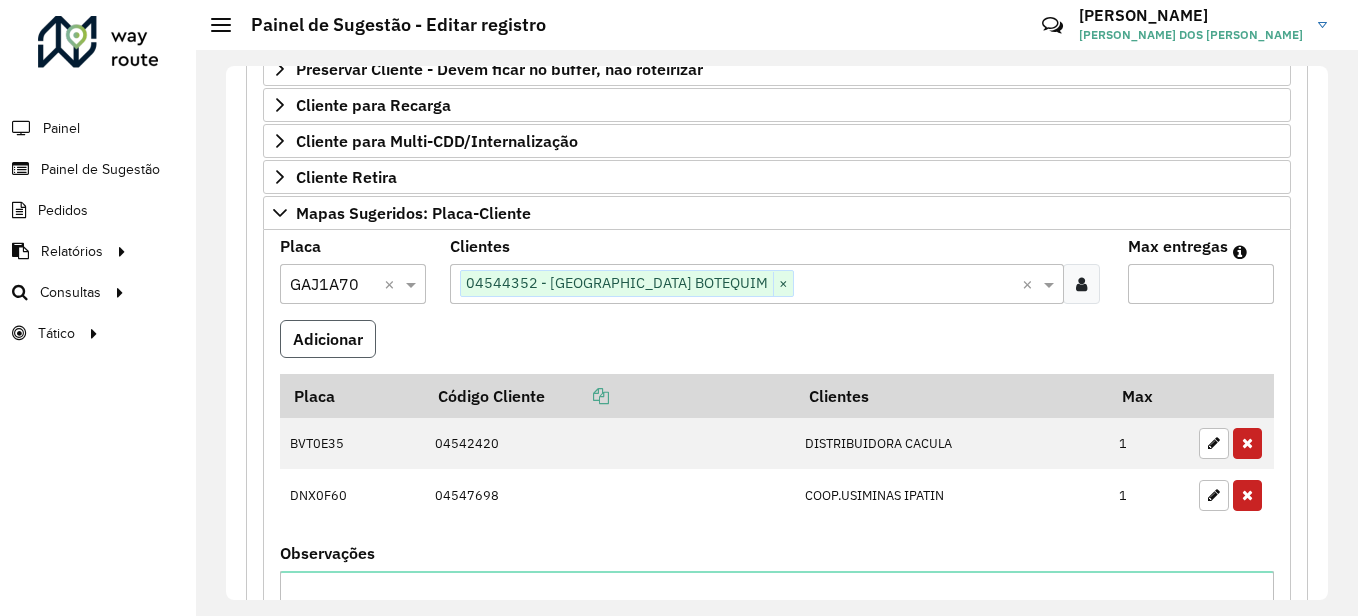 click on "Adicionar" at bounding box center [328, 339] 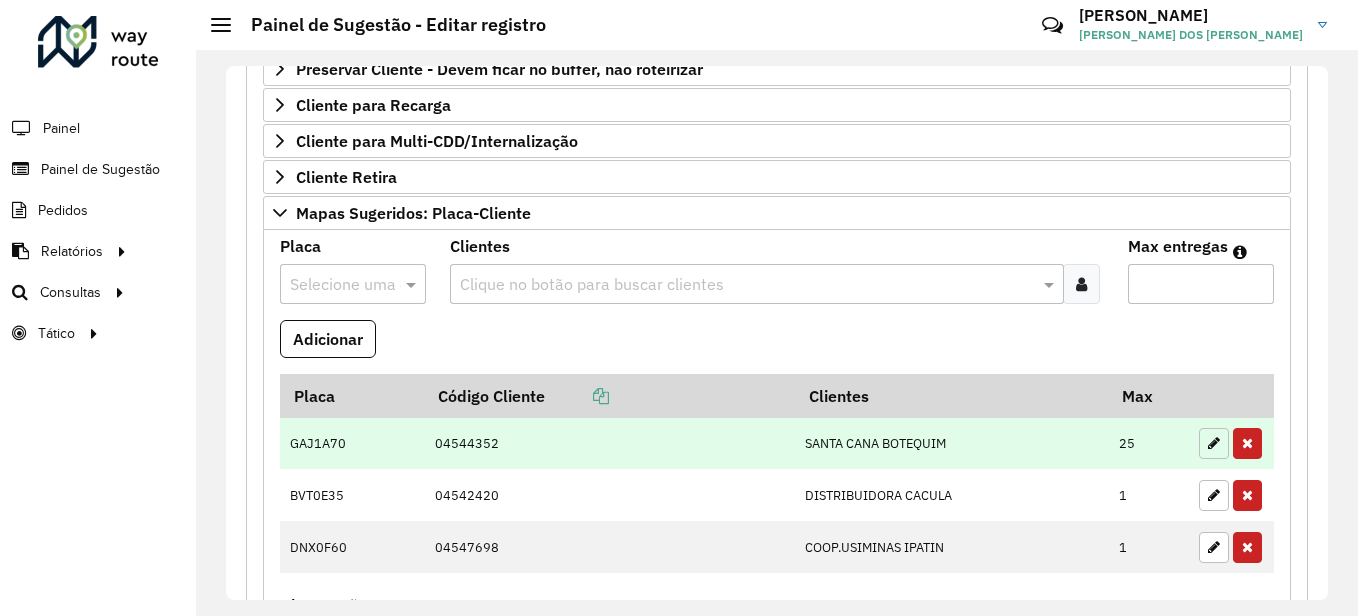 click at bounding box center [1214, 443] 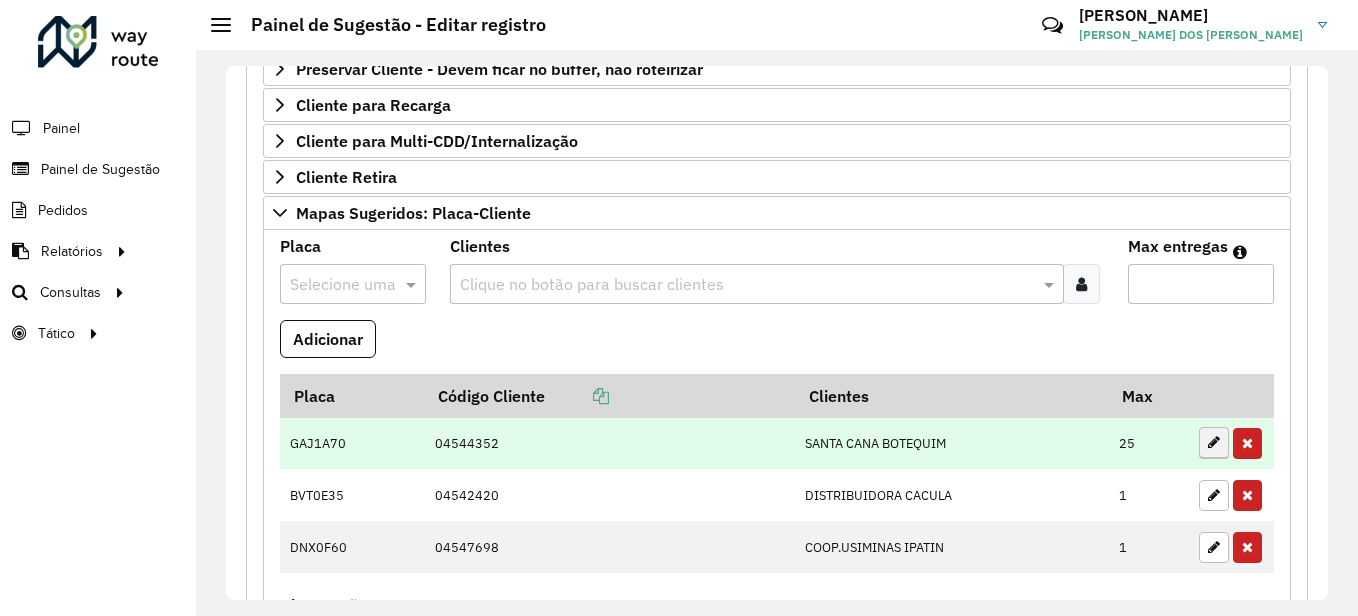 type on "**" 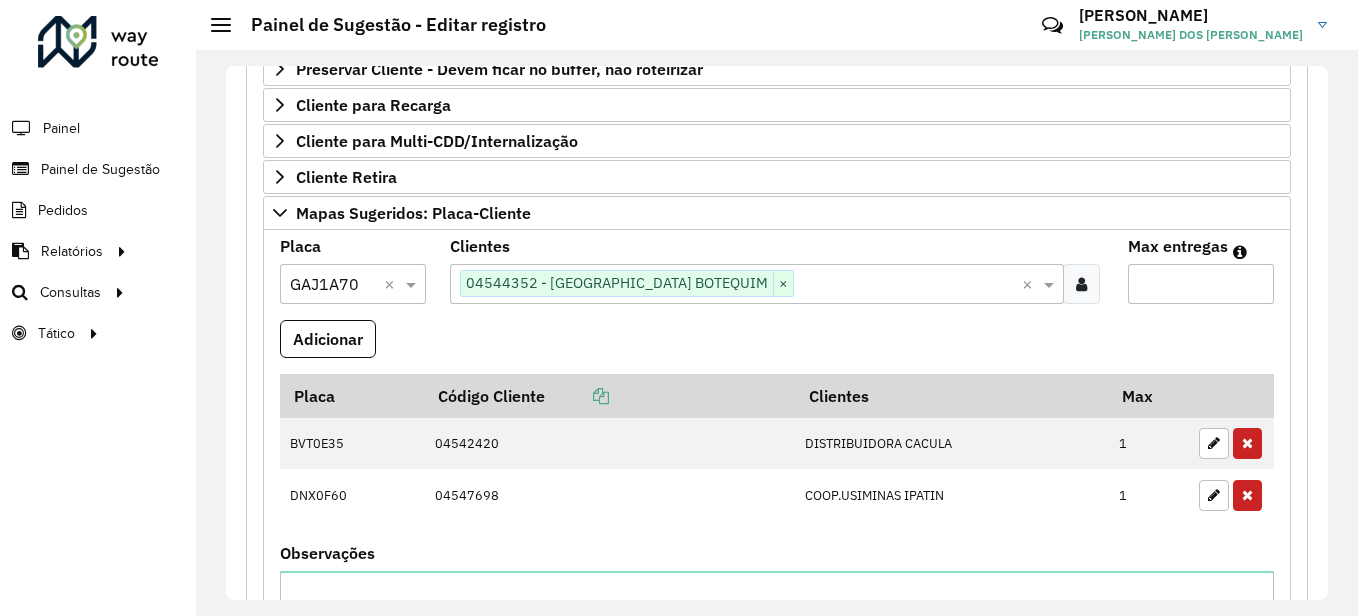 click at bounding box center (908, 285) 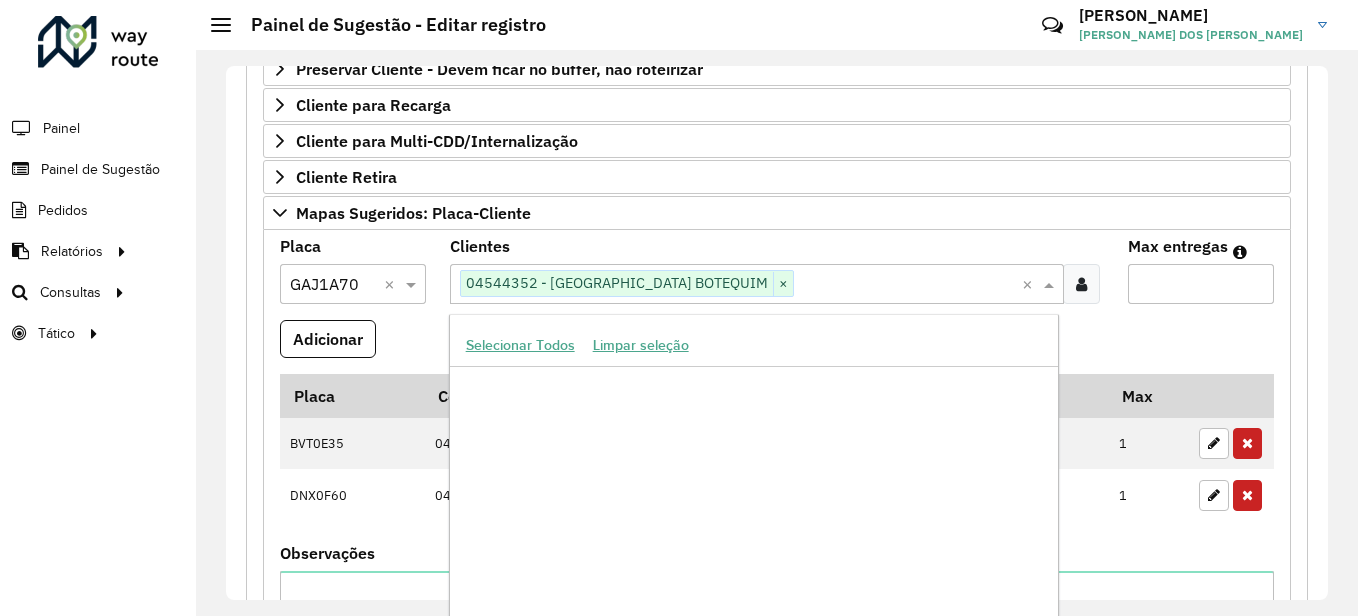 scroll, scrollTop: 185776, scrollLeft: 0, axis: vertical 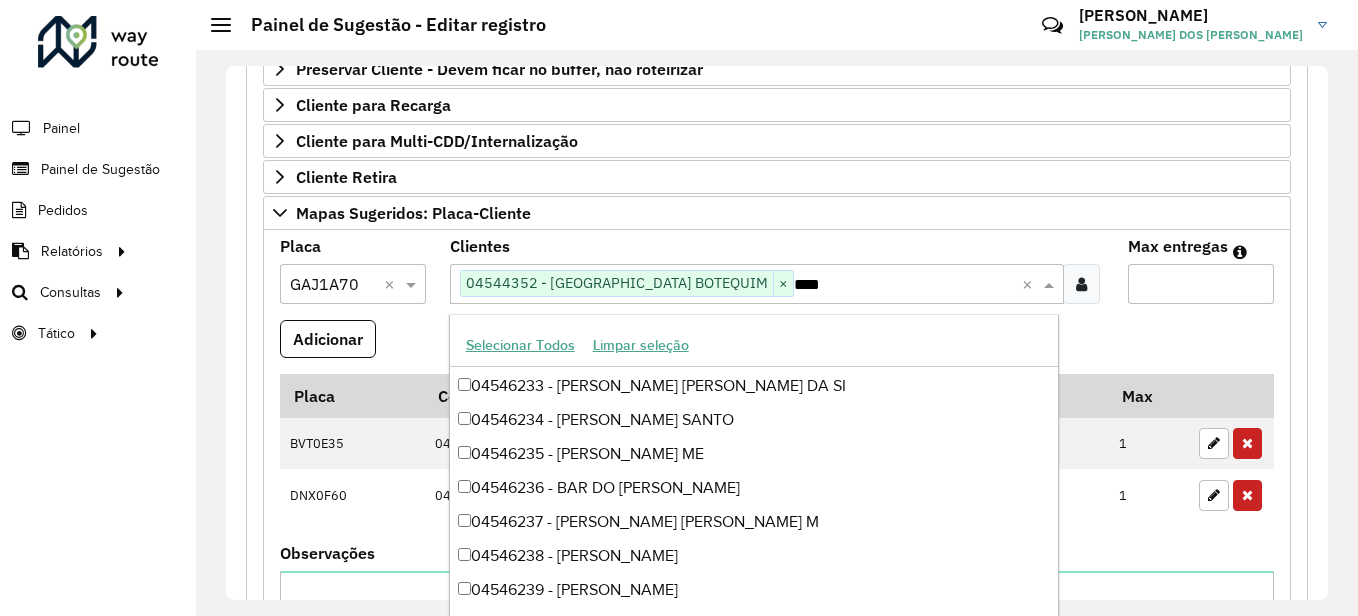type on "*****" 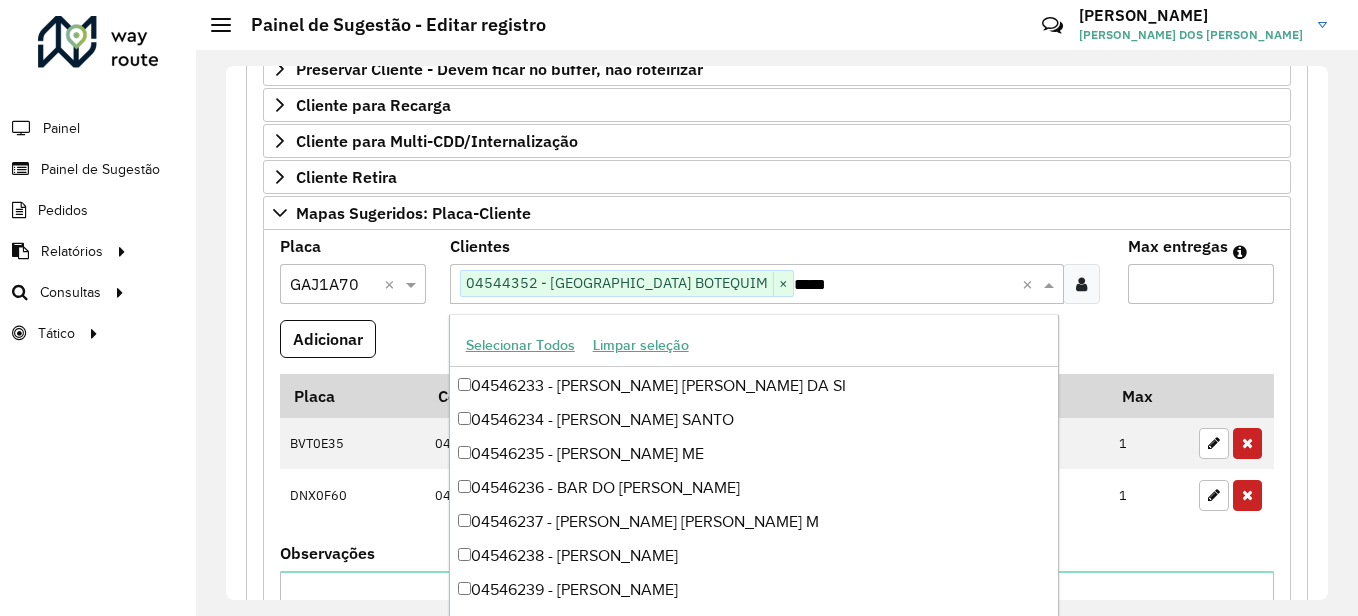 scroll, scrollTop: 0, scrollLeft: 0, axis: both 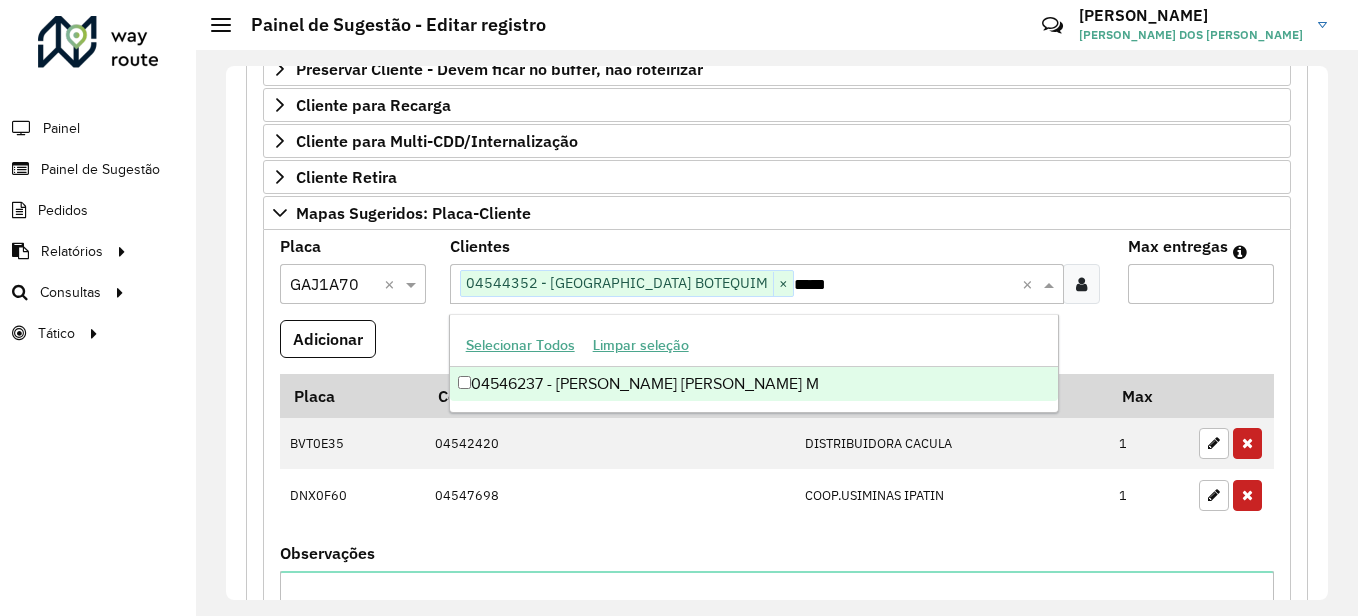 click on "04546237 - [PERSON_NAME] [PERSON_NAME] M" at bounding box center [754, 384] 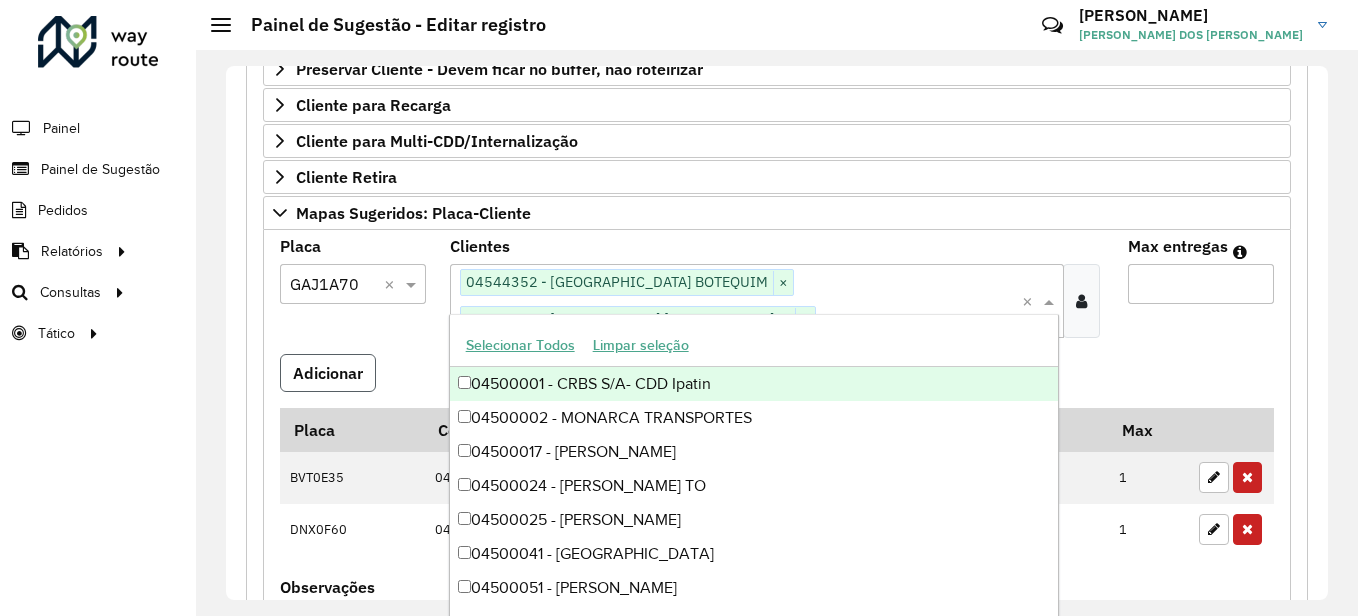 click on "Adicionar" at bounding box center (328, 373) 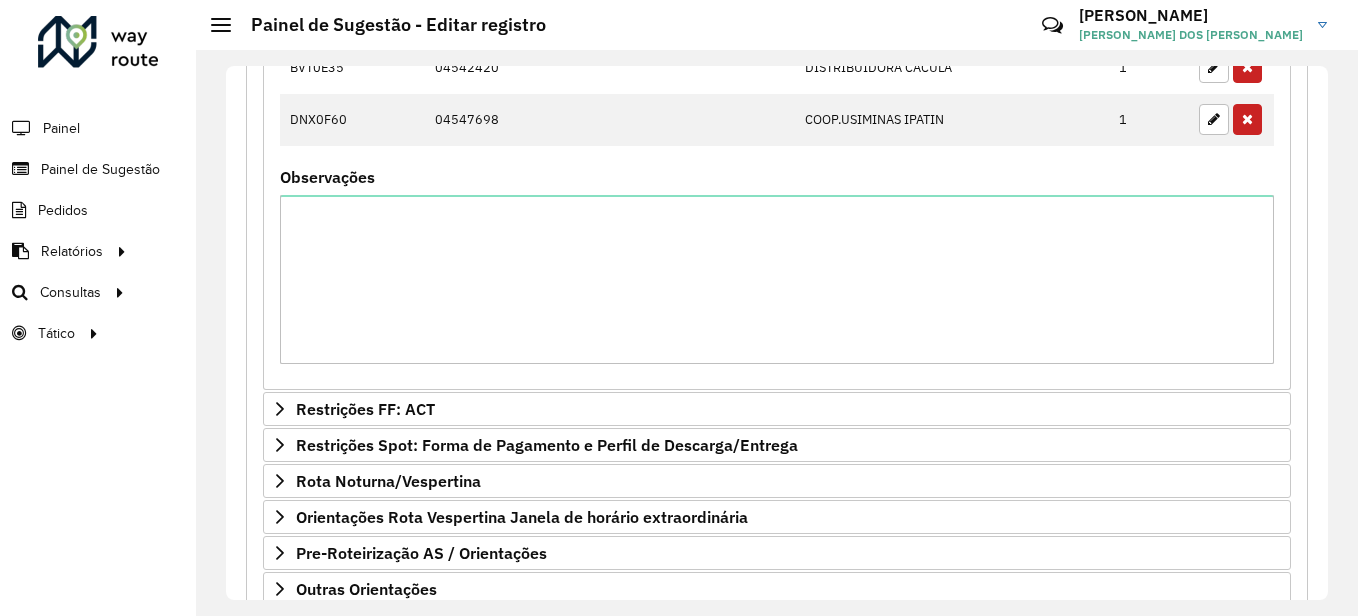 scroll, scrollTop: 977, scrollLeft: 0, axis: vertical 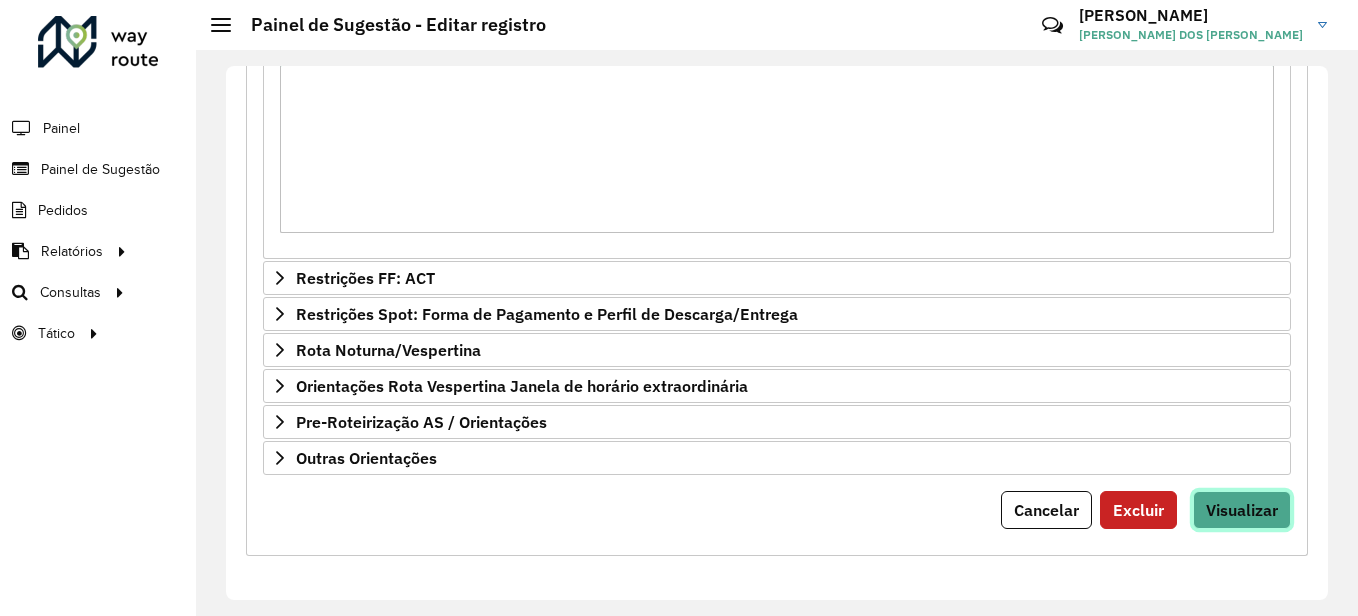 click on "Visualizar" at bounding box center [1242, 510] 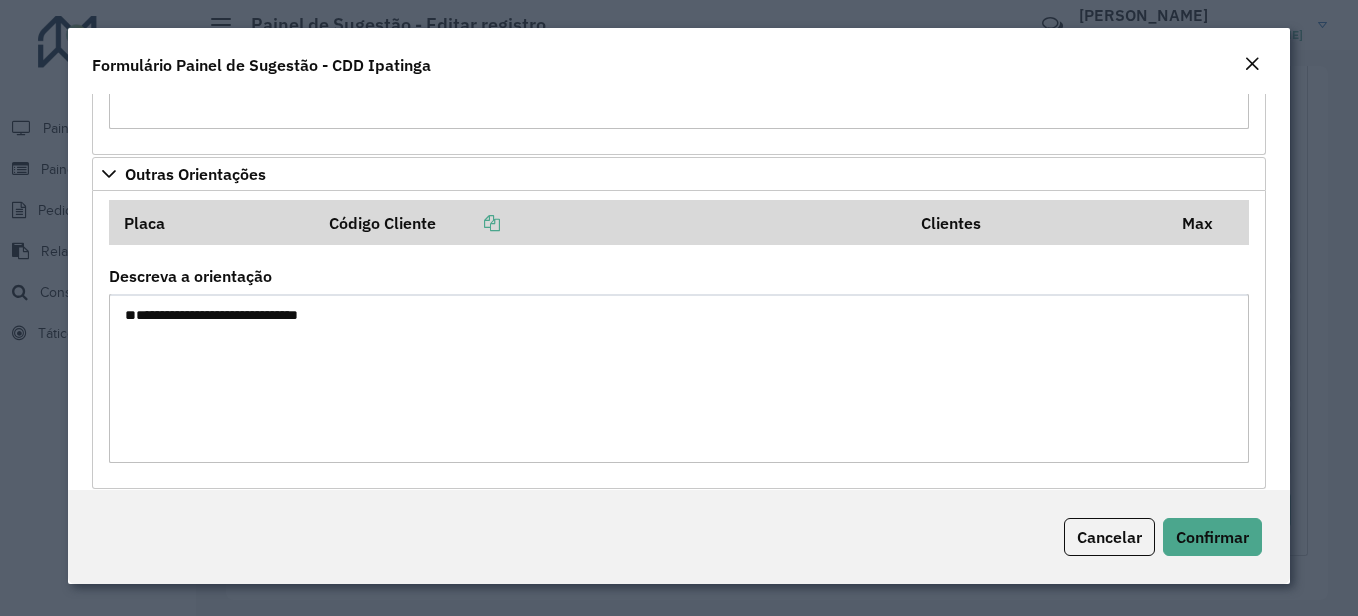 scroll, scrollTop: 524, scrollLeft: 0, axis: vertical 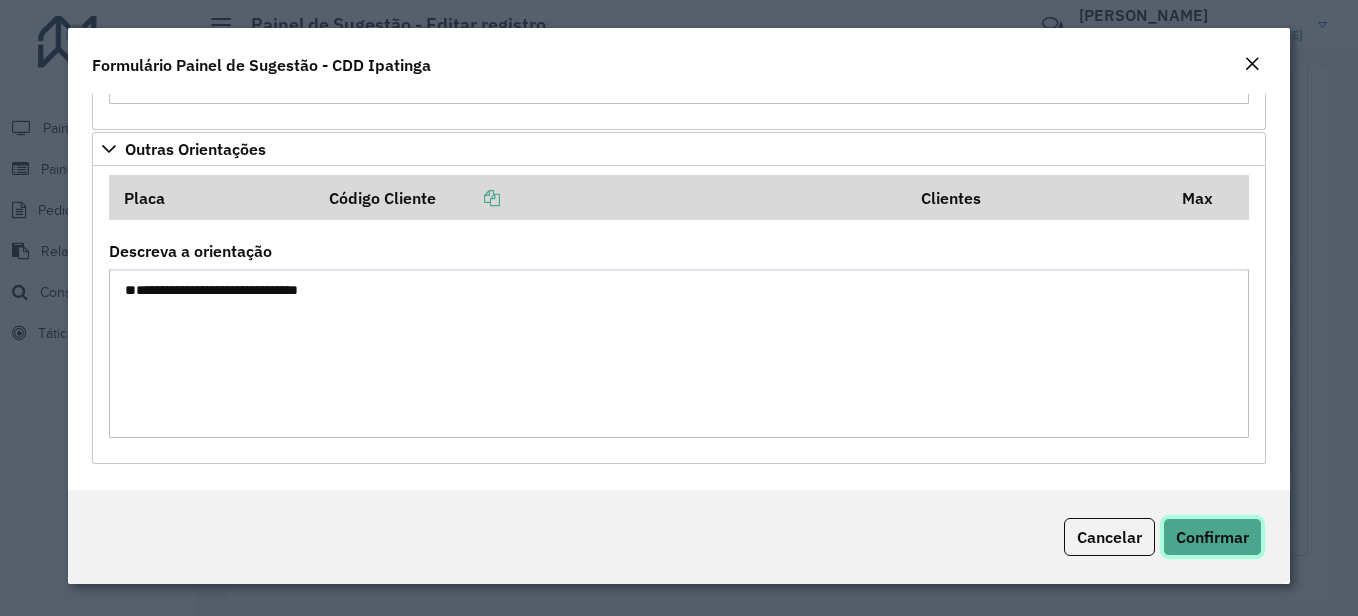 click on "Confirmar" 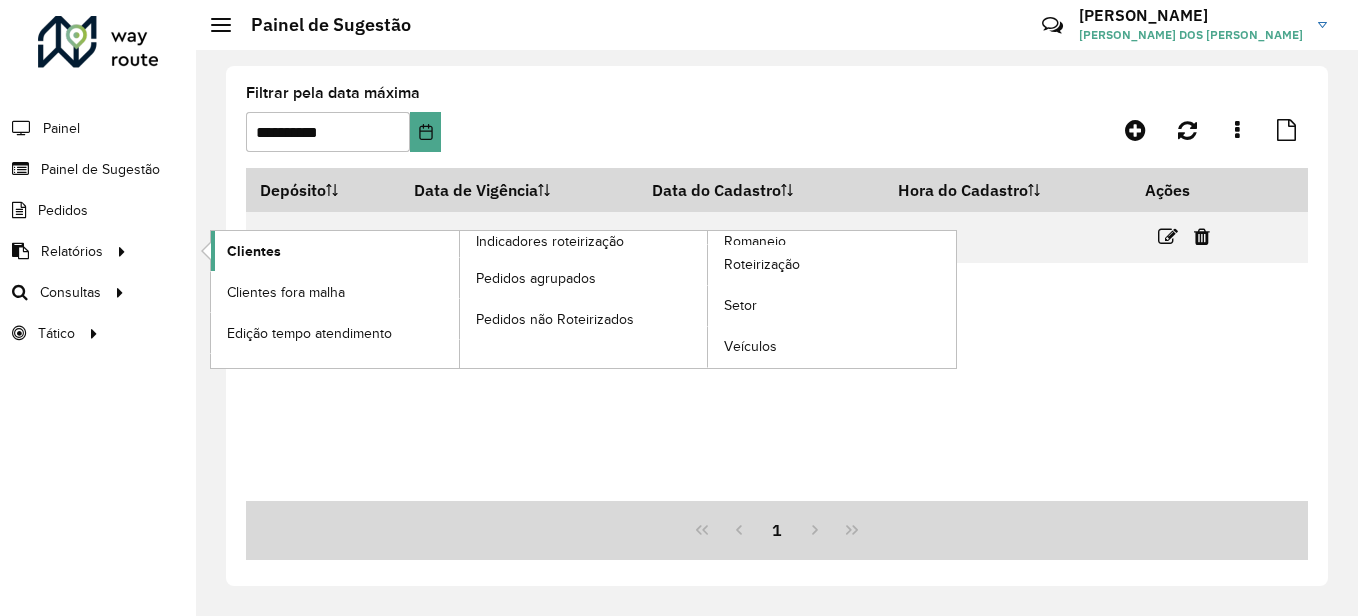 click on "Clientes" 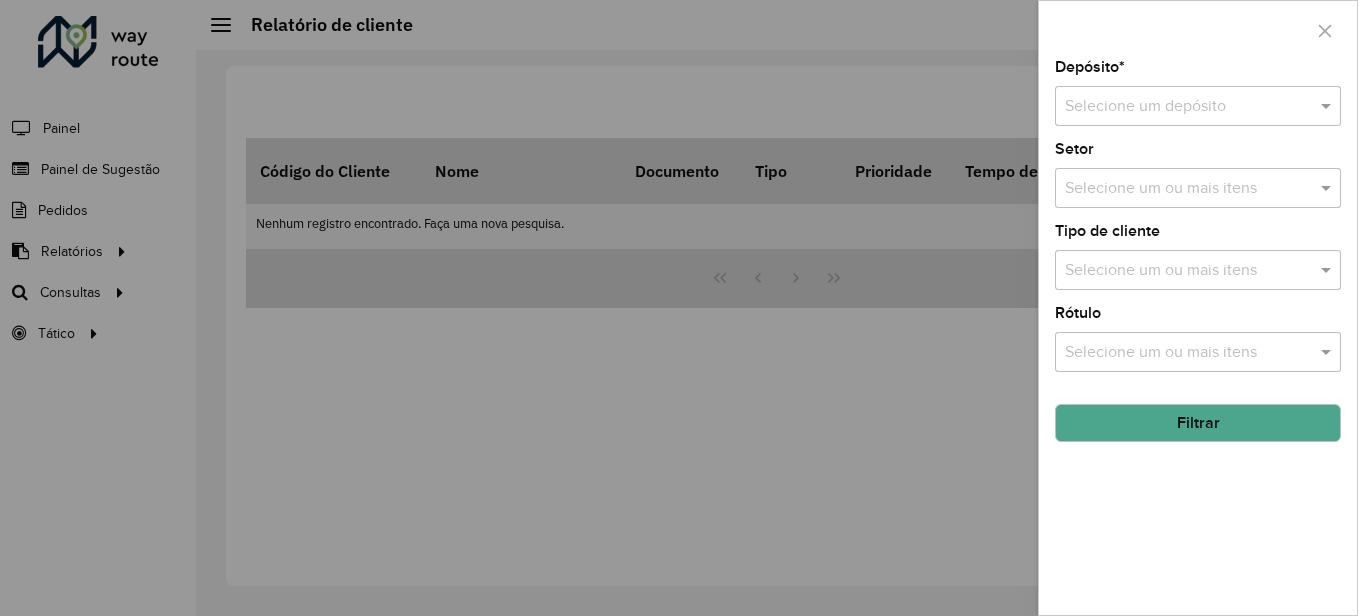 click at bounding box center (1178, 107) 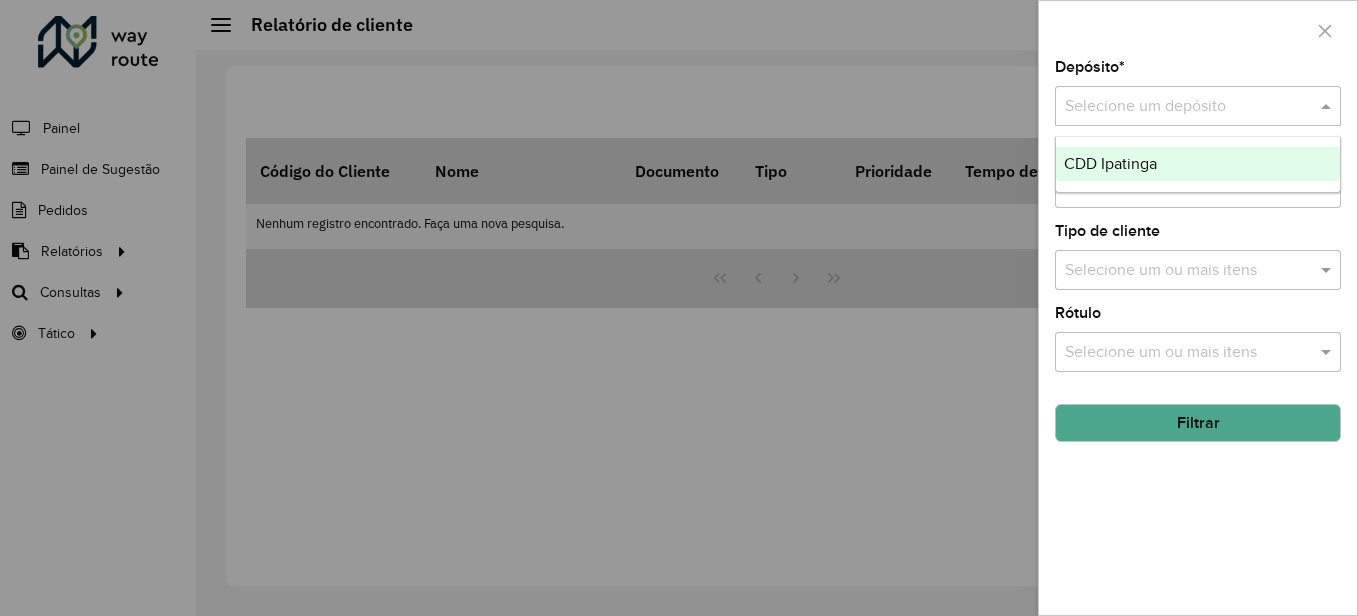 click on "CDD Ipatinga" at bounding box center (1110, 163) 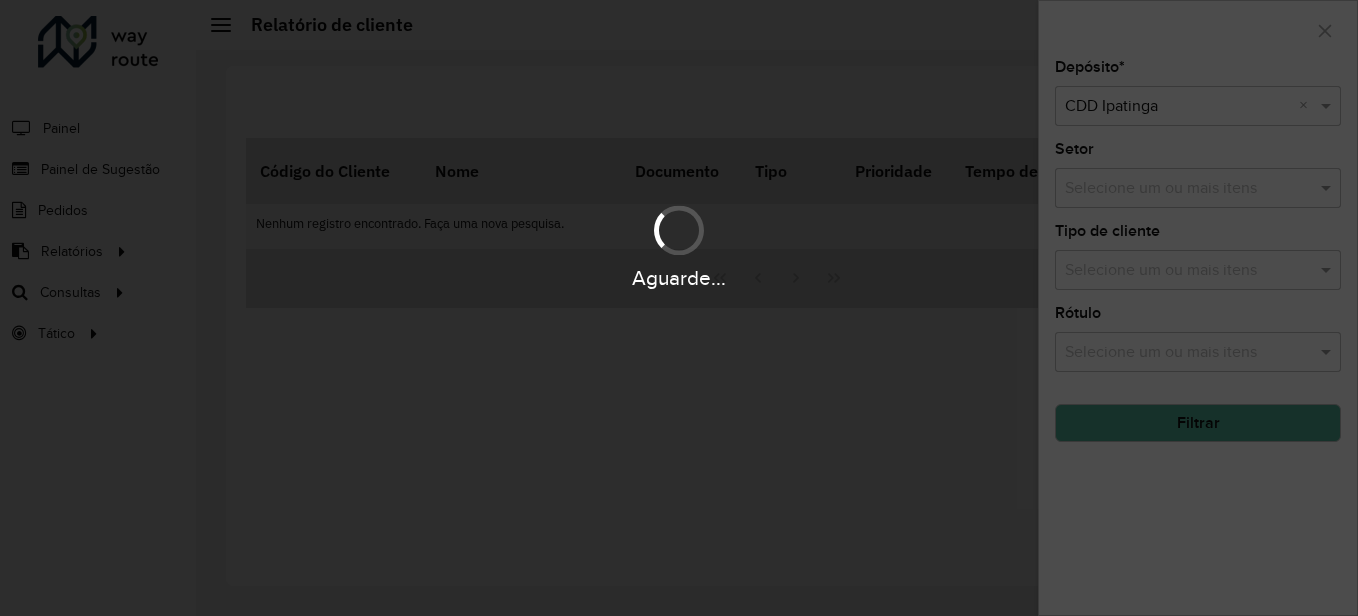 click on "Aguarde..." at bounding box center (679, 308) 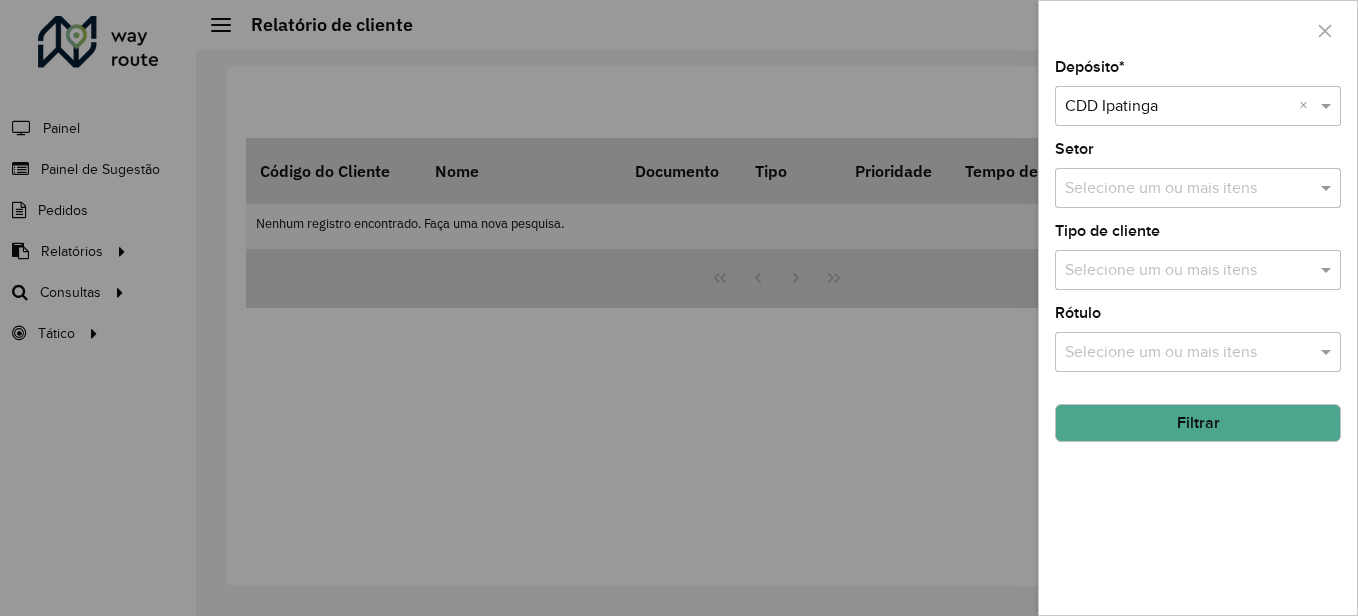 click on "Filtrar" 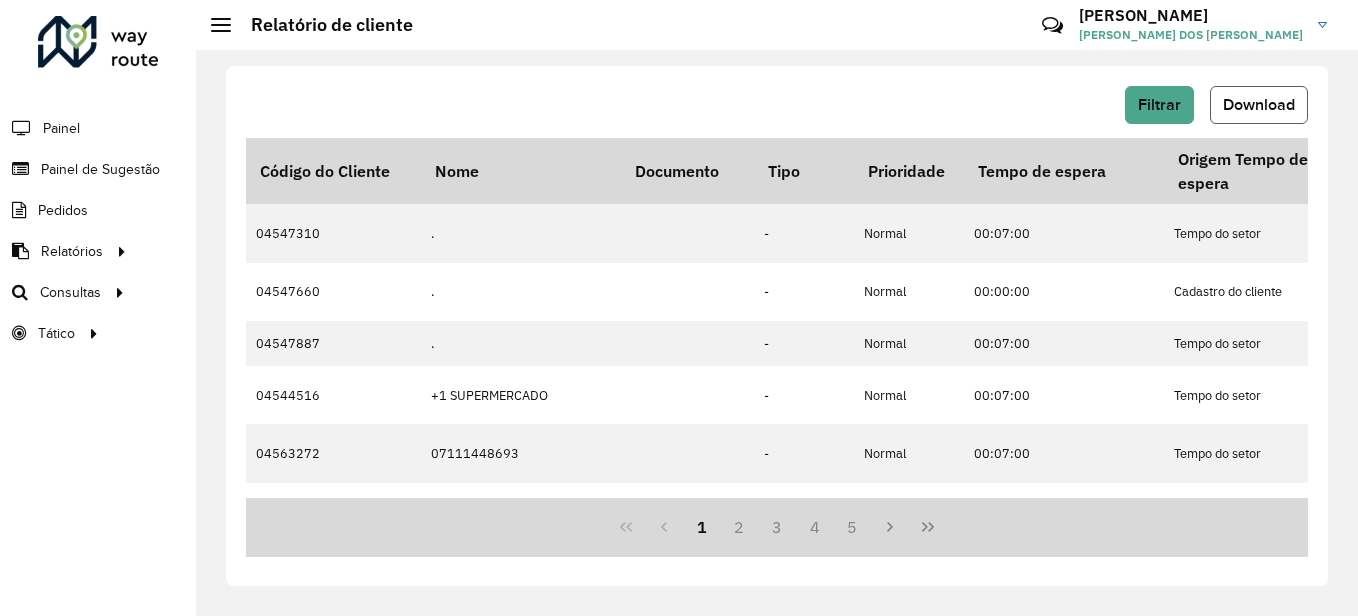 click on "Download" 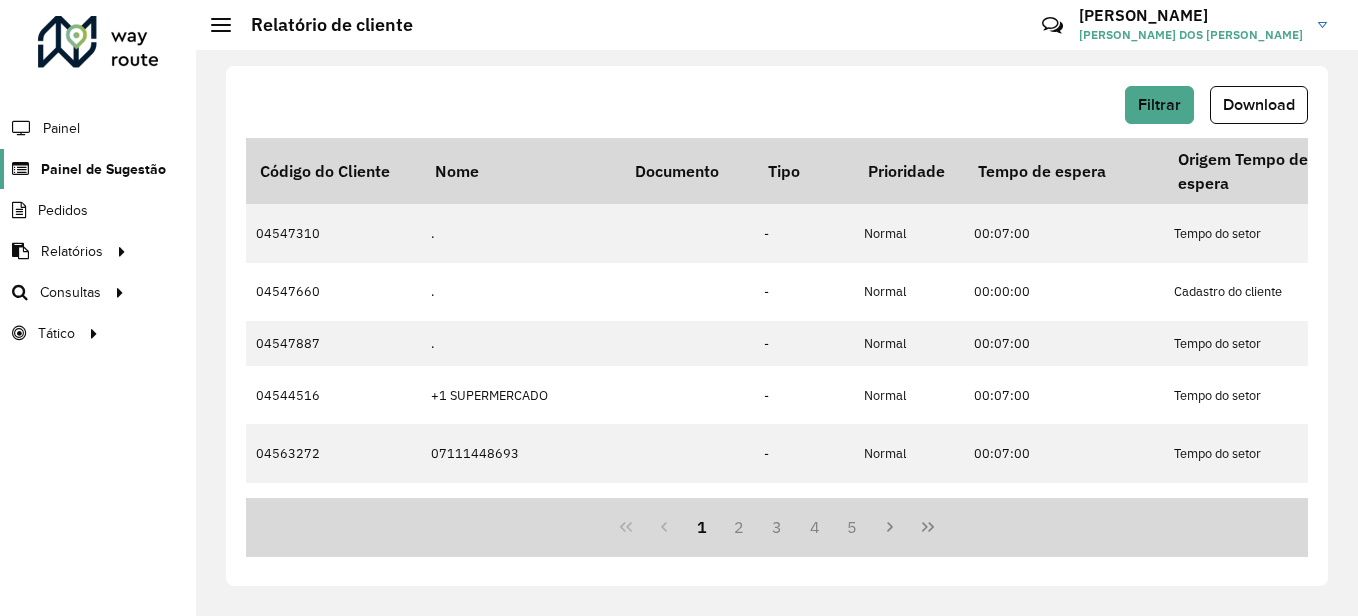 click on "Painel de Sugestão" 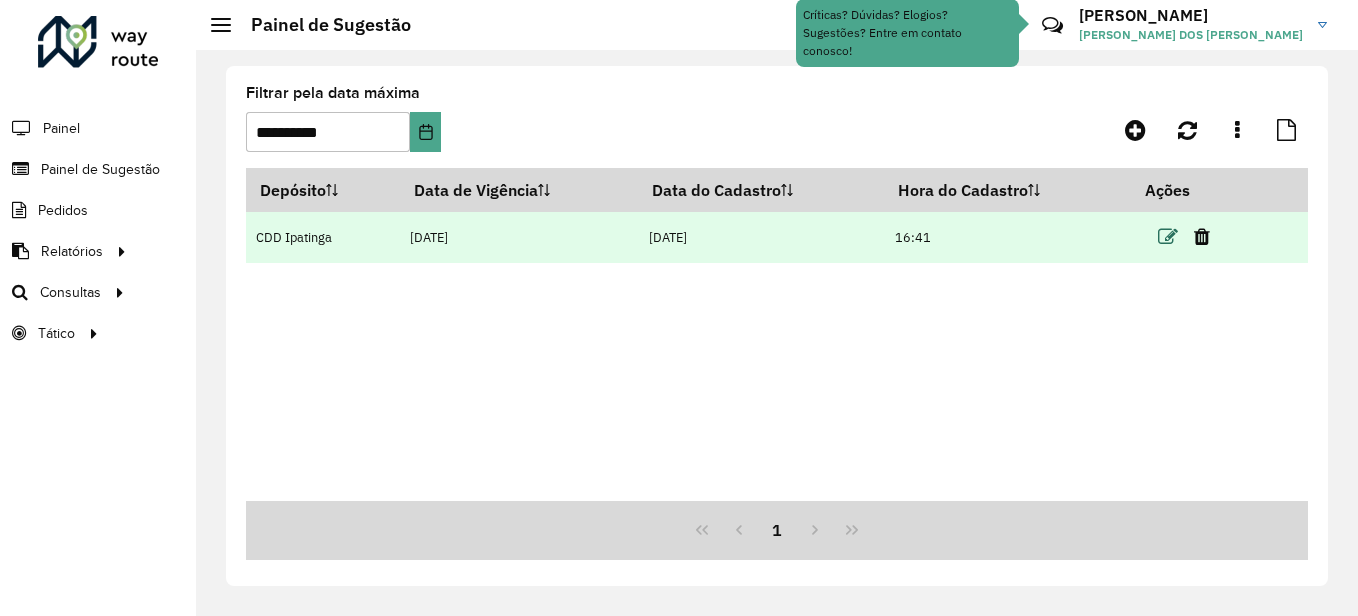 click at bounding box center (1168, 237) 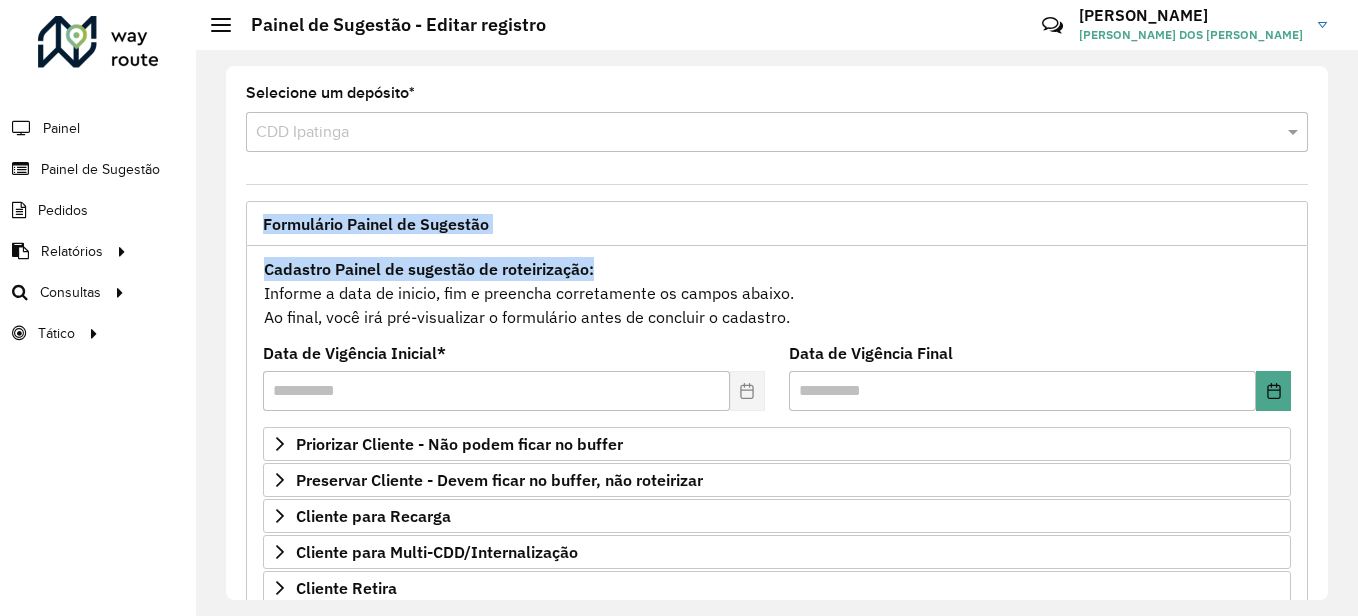 drag, startPoint x: 1328, startPoint y: 176, endPoint x: 1326, endPoint y: 250, distance: 74.02702 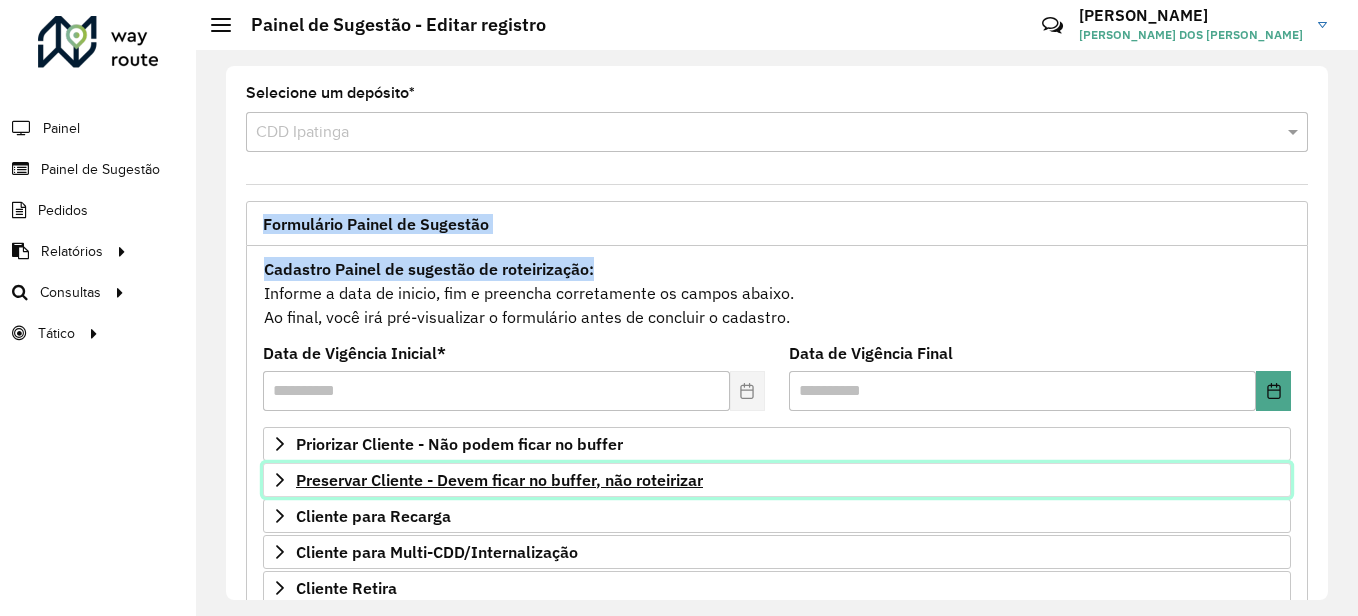 click on "Preservar Cliente - Devem ficar no buffer, não roteirizar" at bounding box center [499, 480] 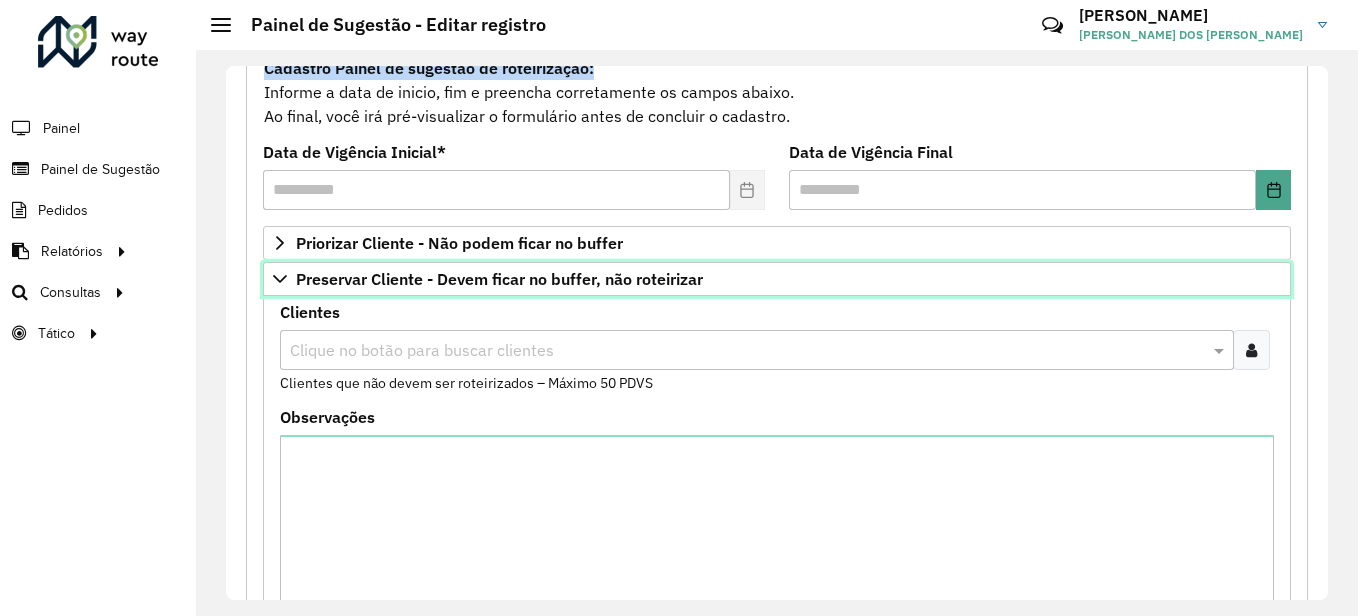 scroll, scrollTop: 241, scrollLeft: 0, axis: vertical 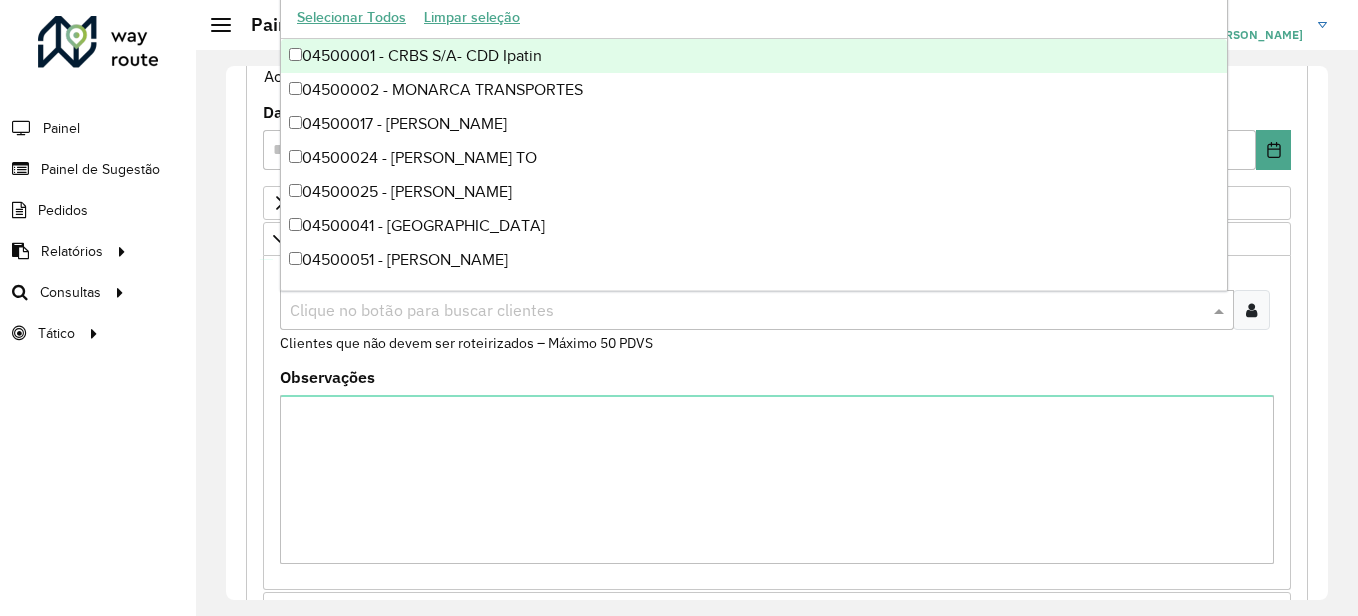 click at bounding box center [747, 311] 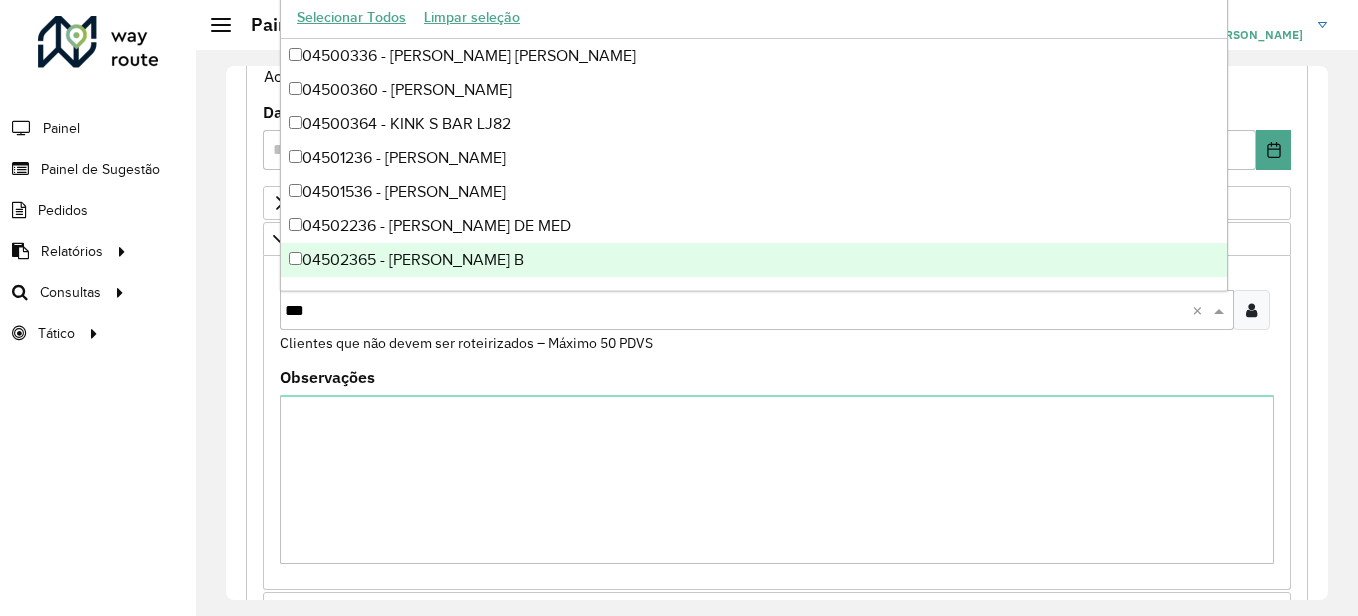 type on "****" 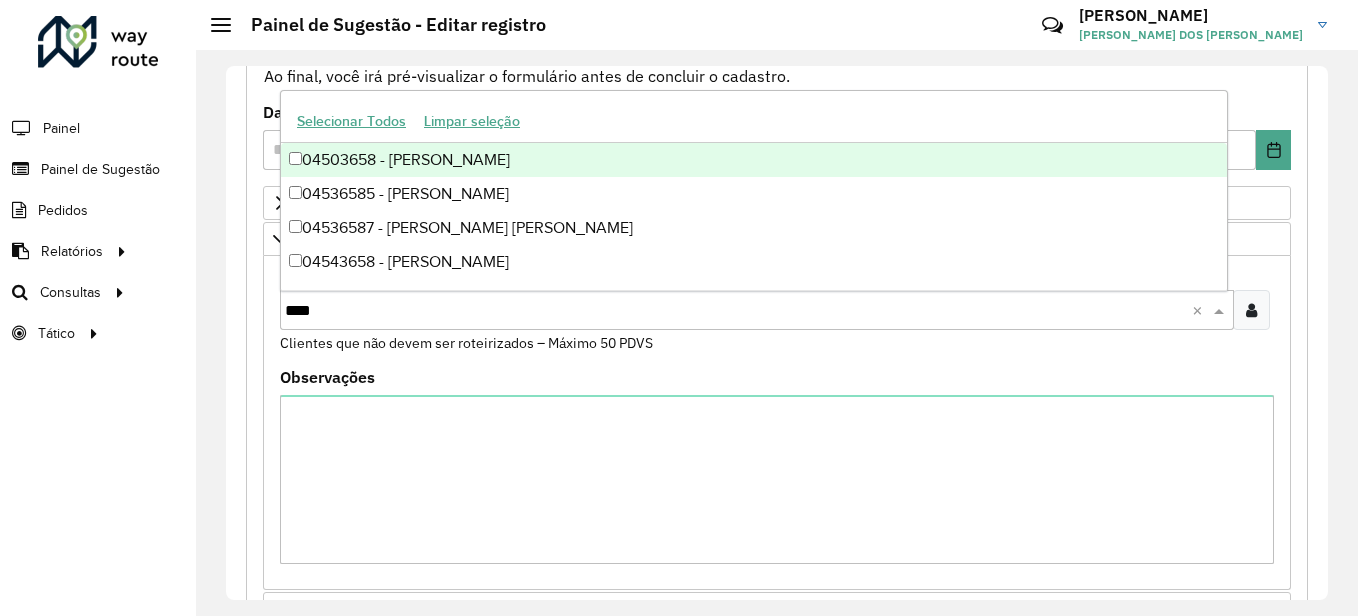 click on "04503658 - [PERSON_NAME]" at bounding box center [754, 160] 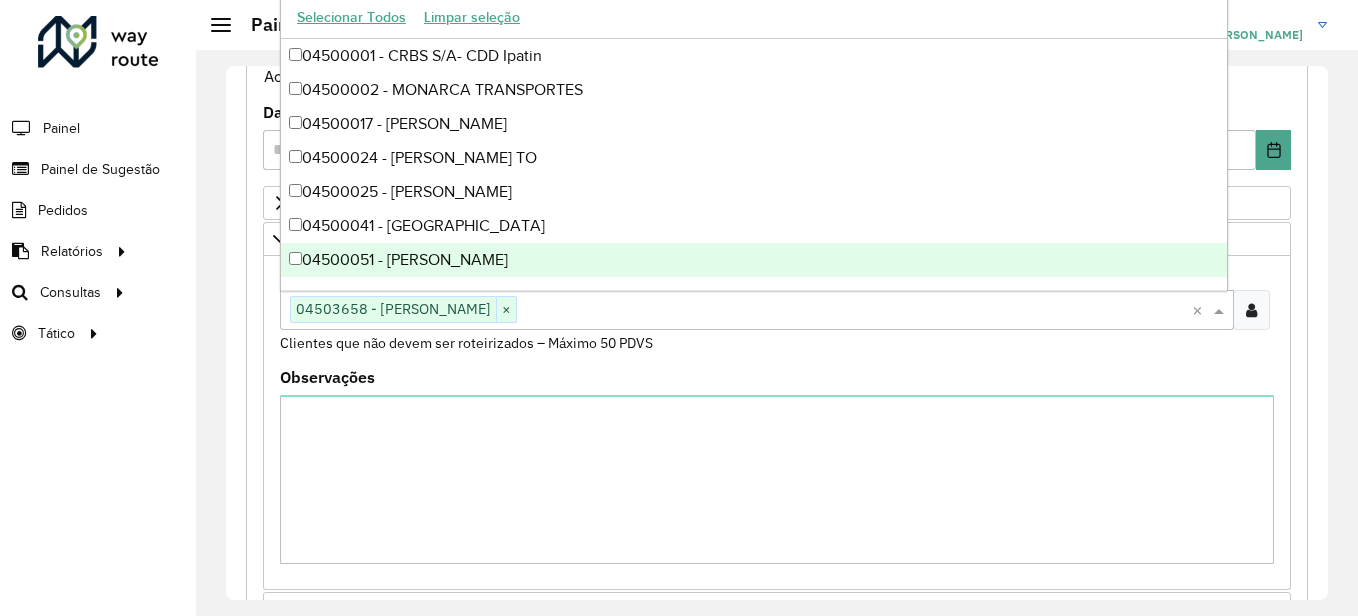 click on "Observações" at bounding box center (777, 467) 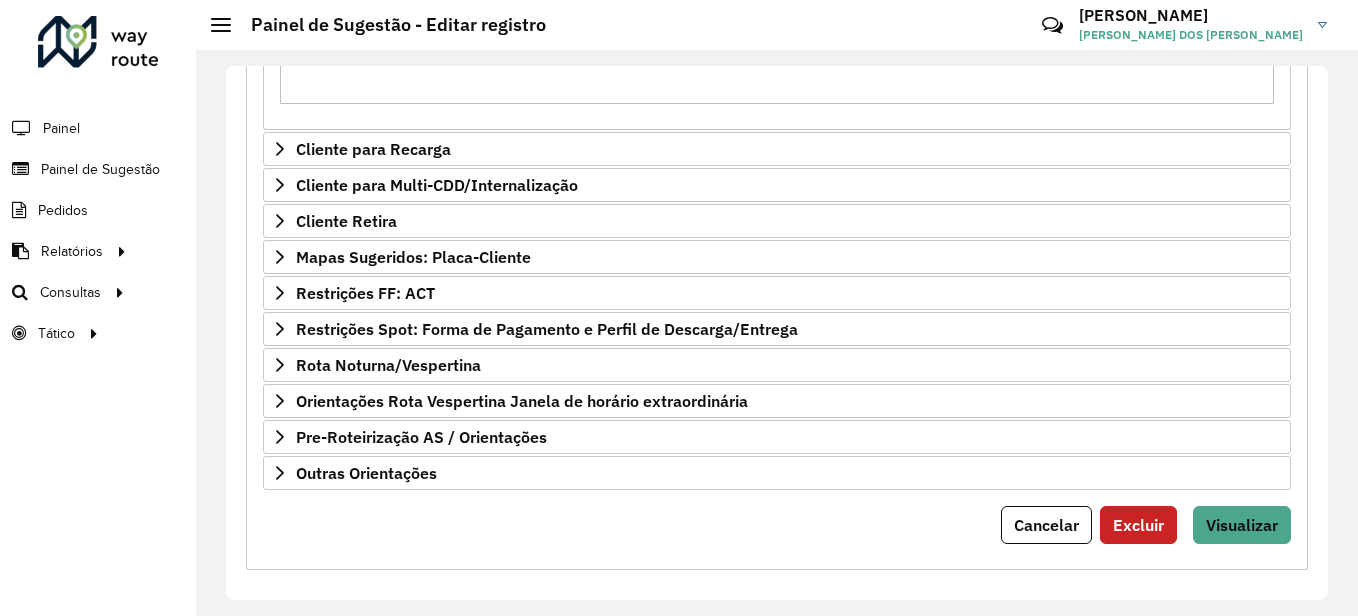 scroll, scrollTop: 715, scrollLeft: 0, axis: vertical 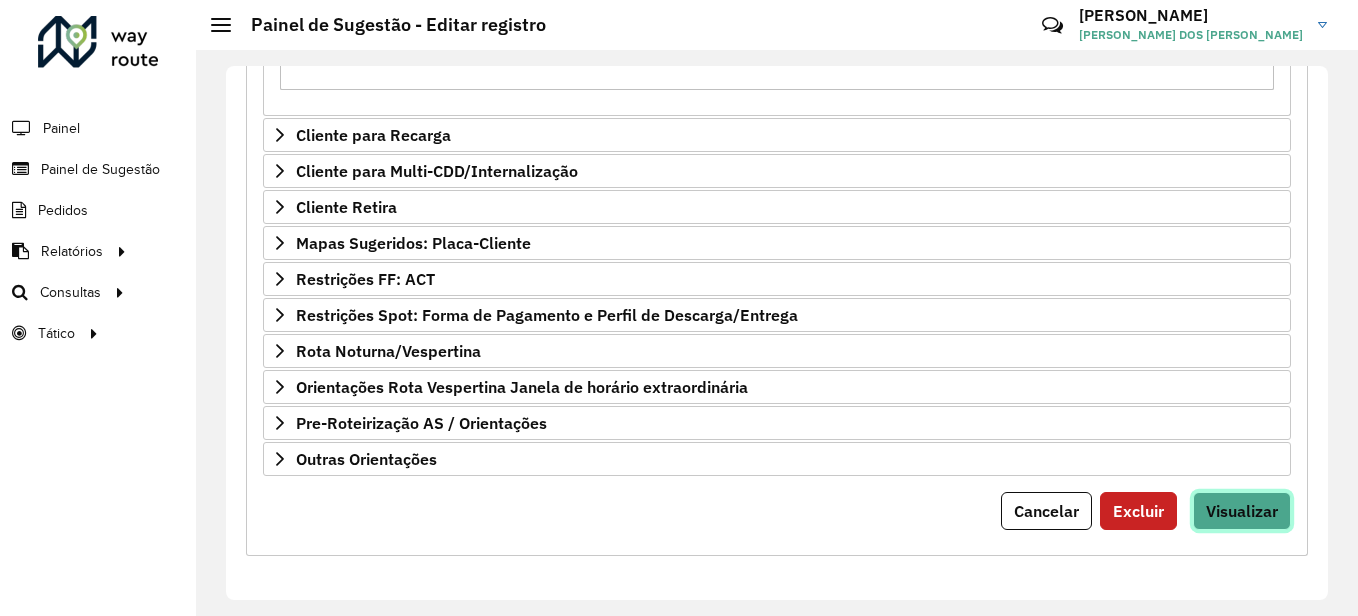 click on "Visualizar" at bounding box center (1242, 511) 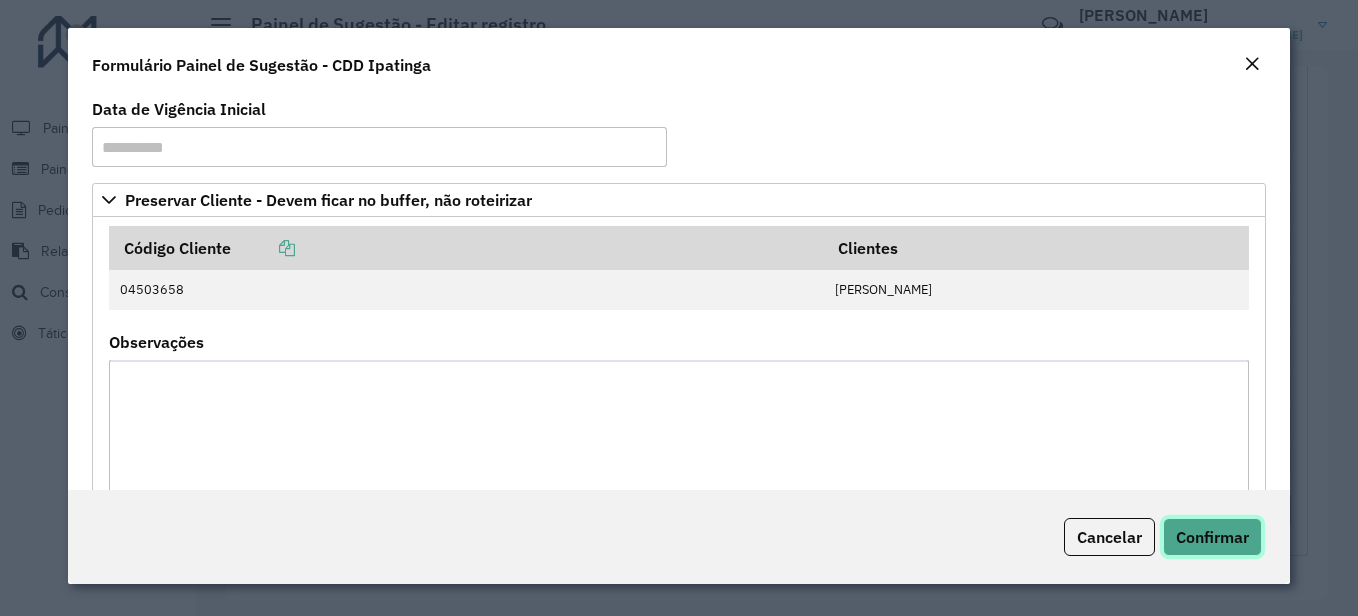 click on "Confirmar" 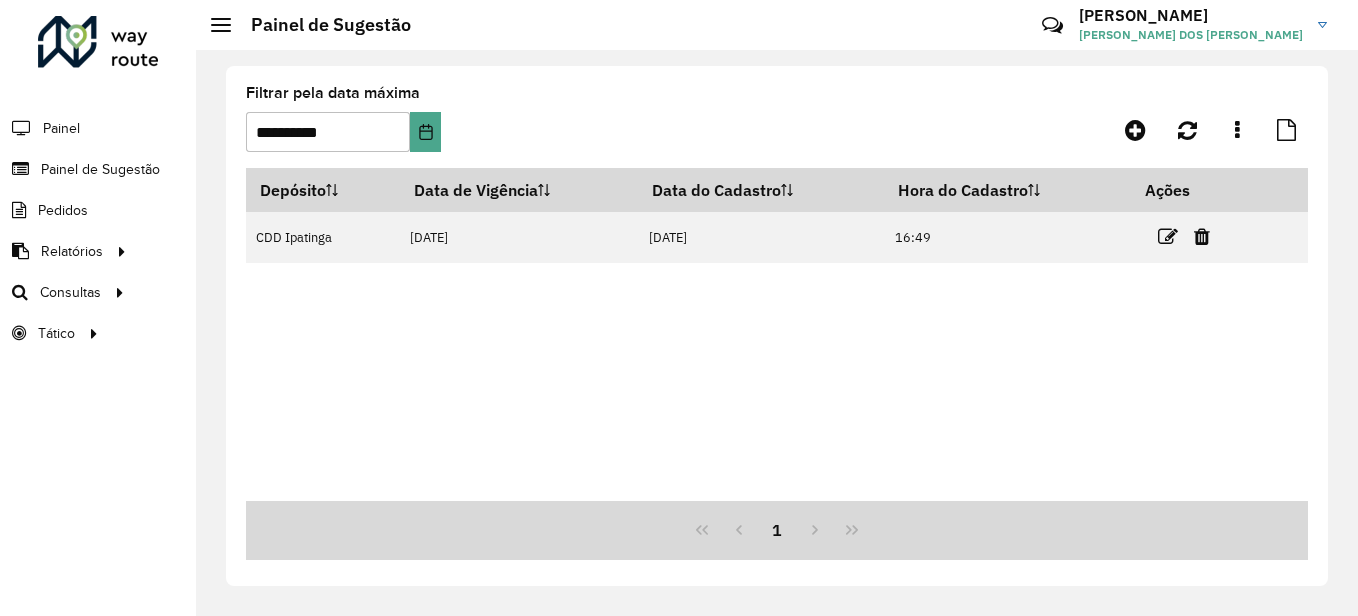 drag, startPoint x: 407, startPoint y: 608, endPoint x: 402, endPoint y: 624, distance: 16.763054 